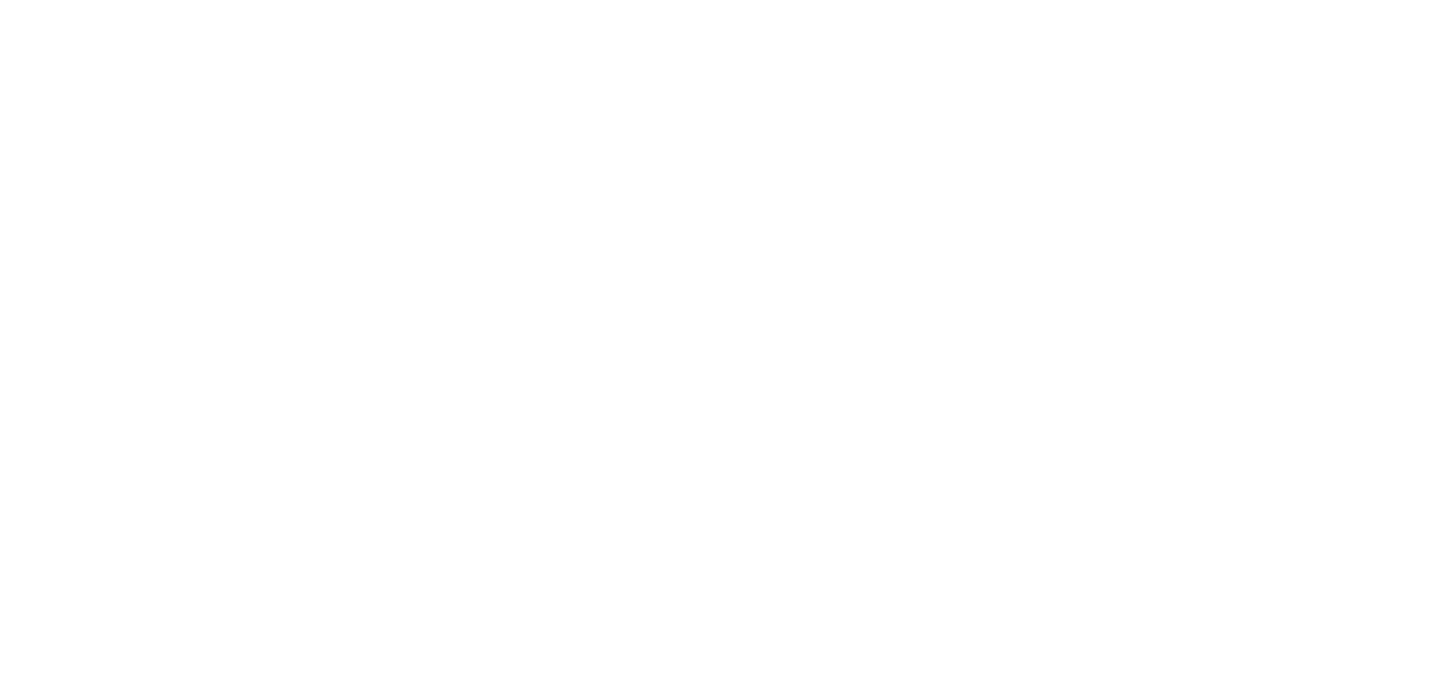 scroll, scrollTop: 0, scrollLeft: 0, axis: both 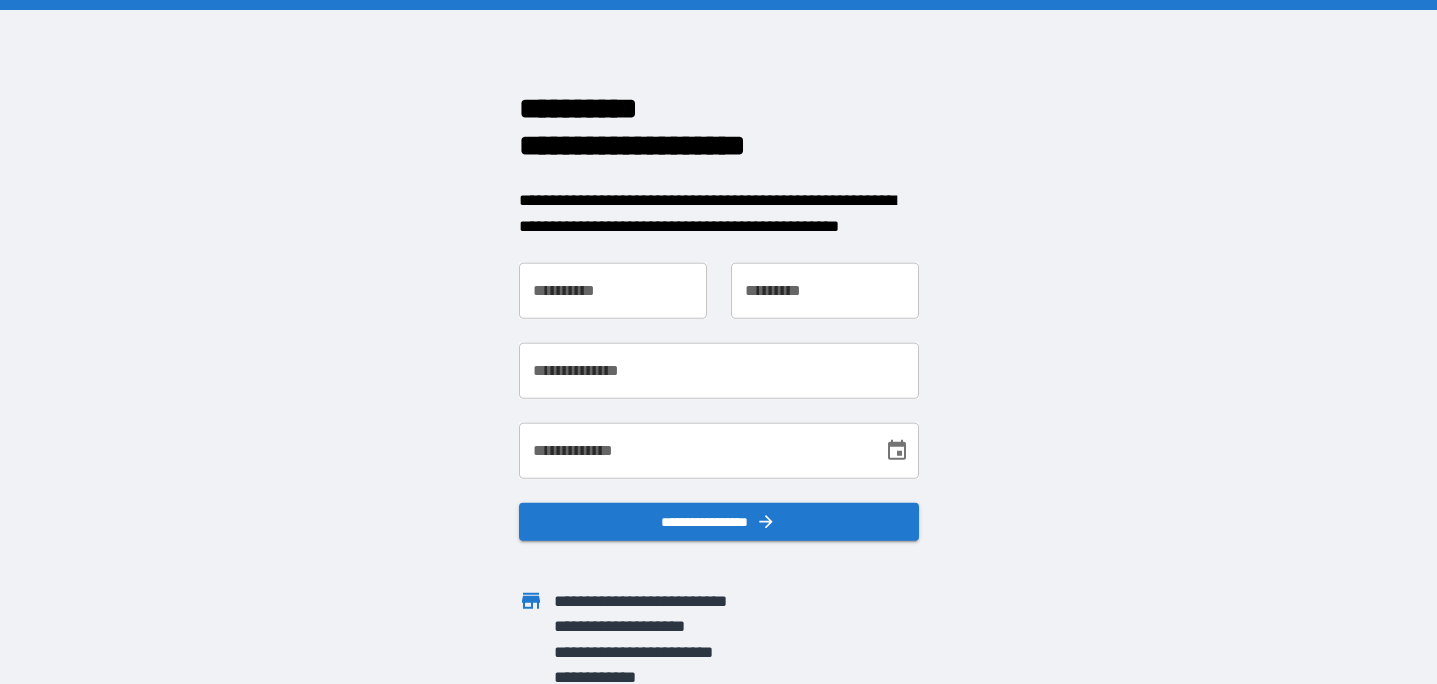 click on "**********" at bounding box center [613, 291] 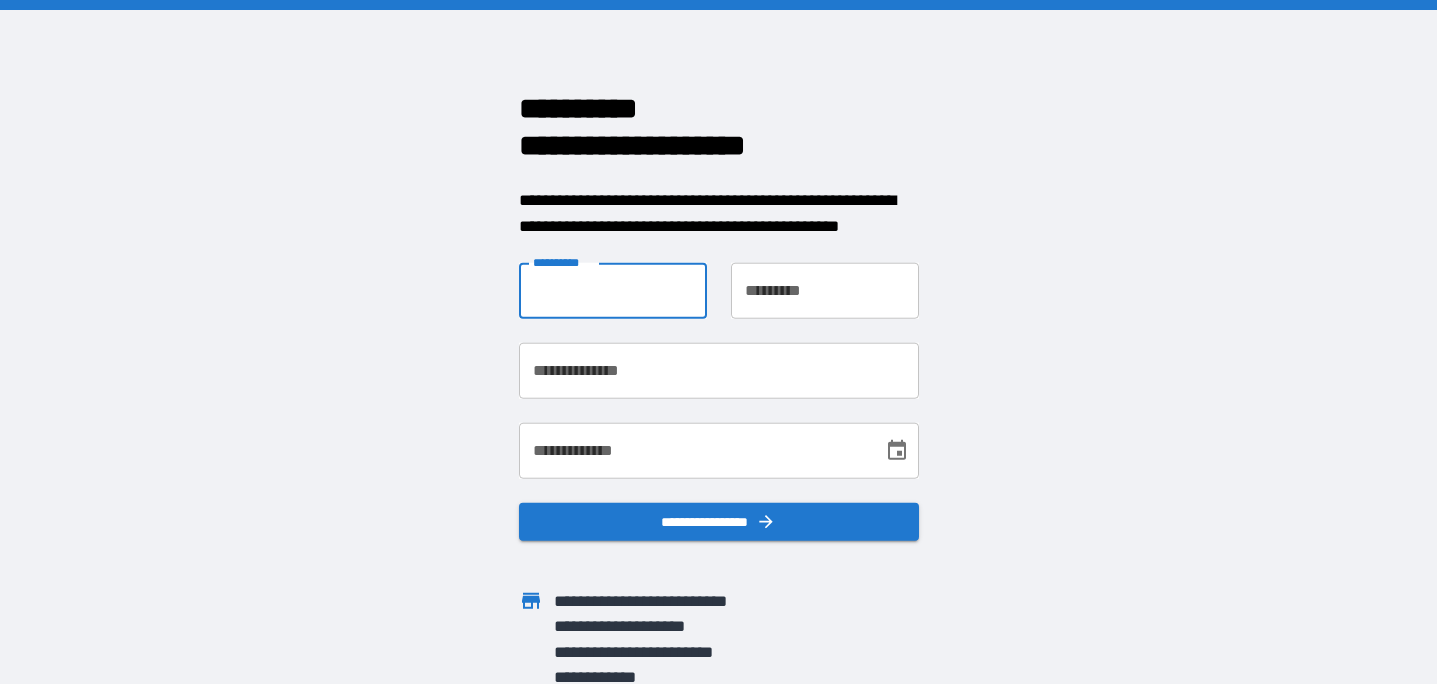 type on "*" 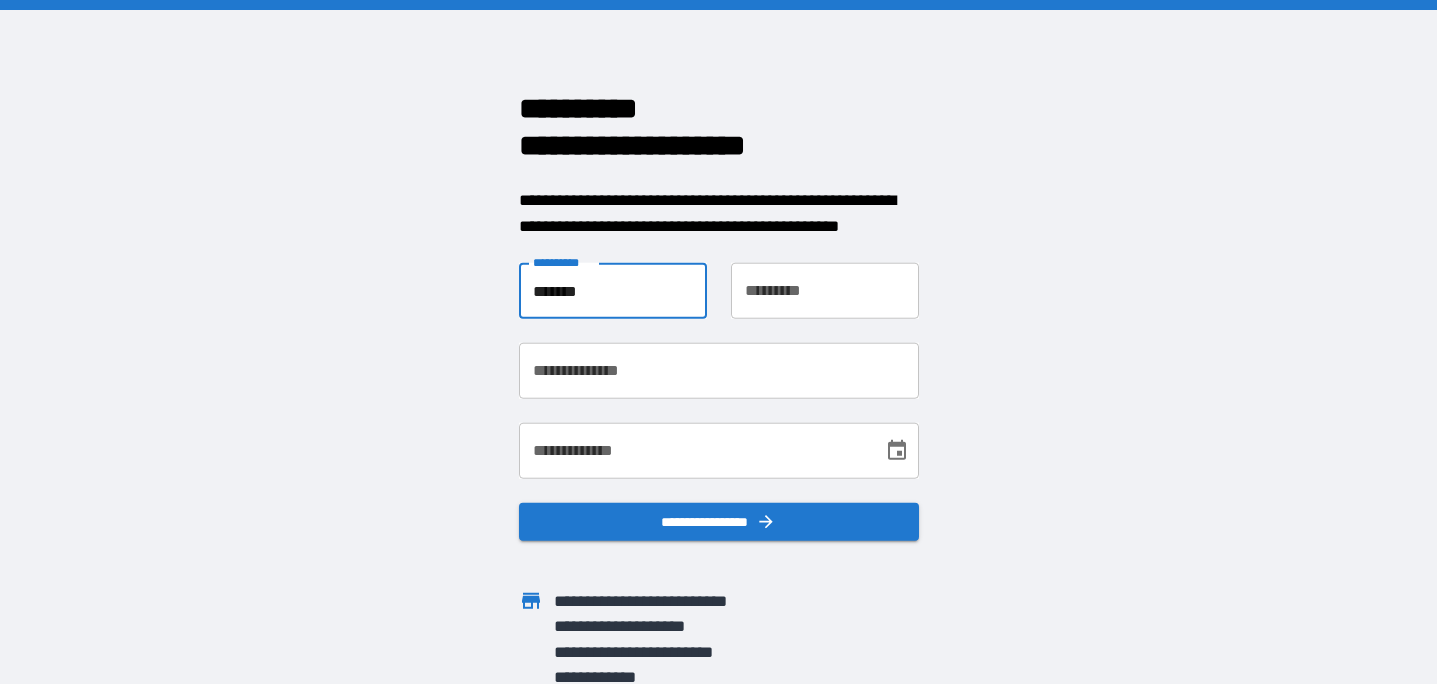 type on "*******" 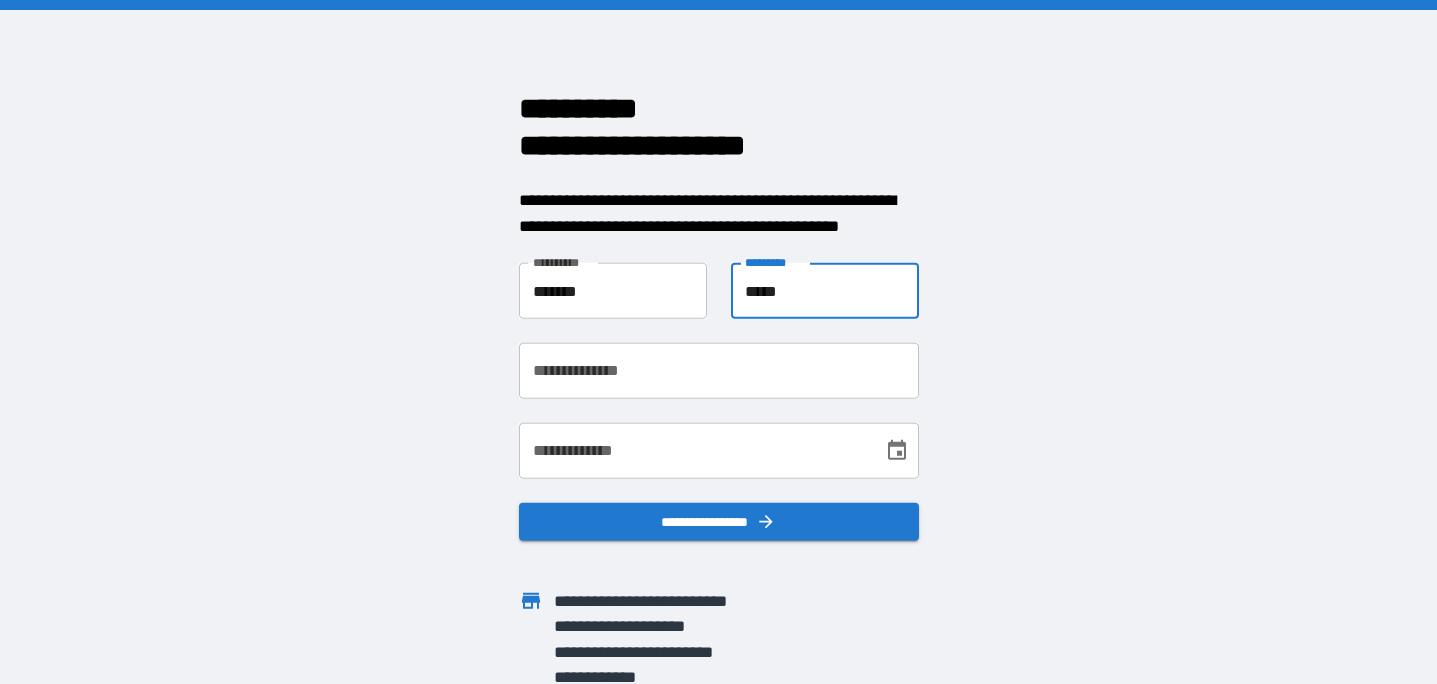 type on "*****" 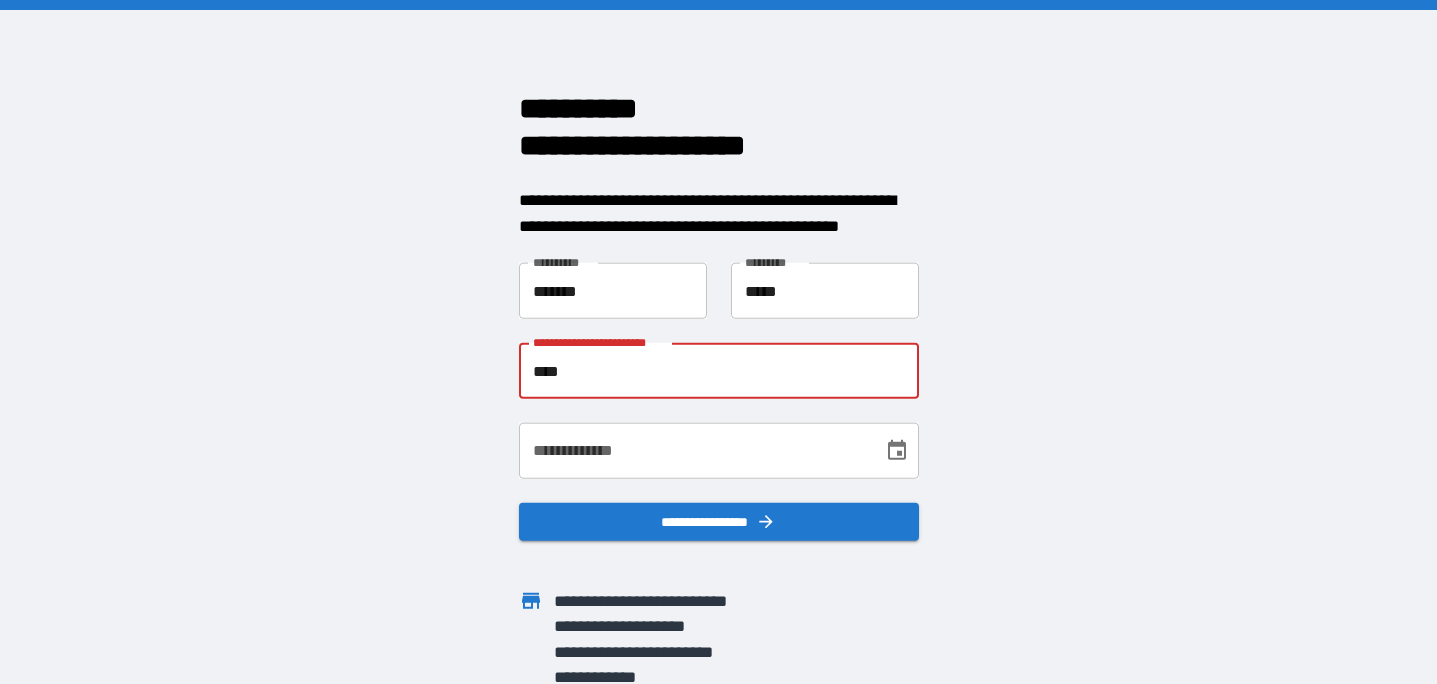 type on "**********" 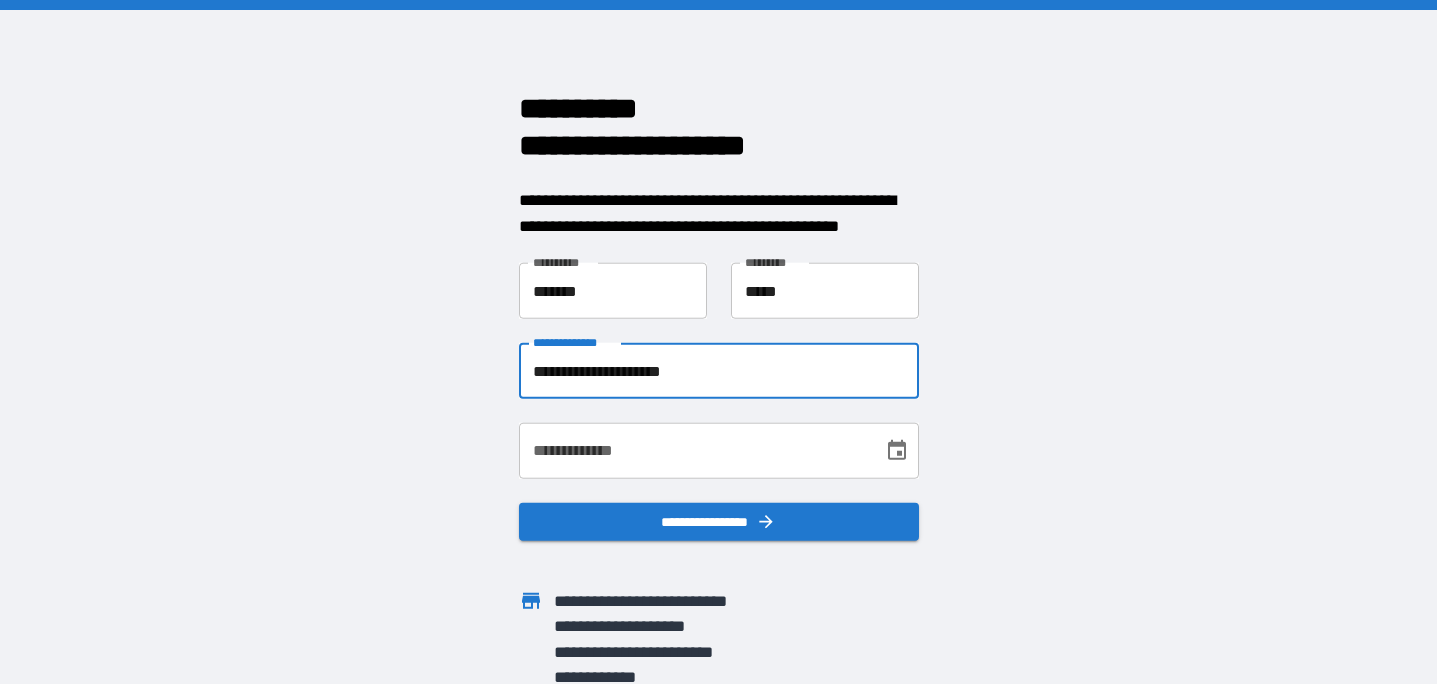 scroll, scrollTop: 6, scrollLeft: 0, axis: vertical 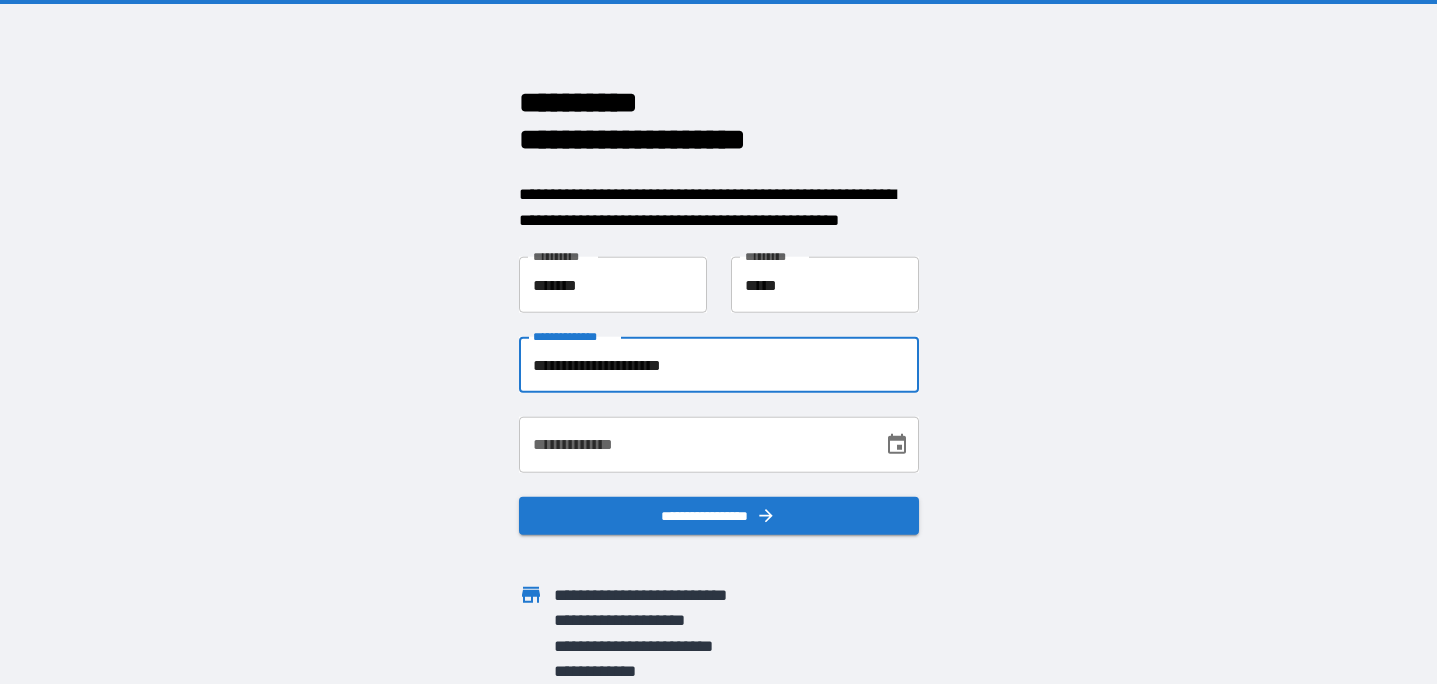 click on "**********" at bounding box center [694, 445] 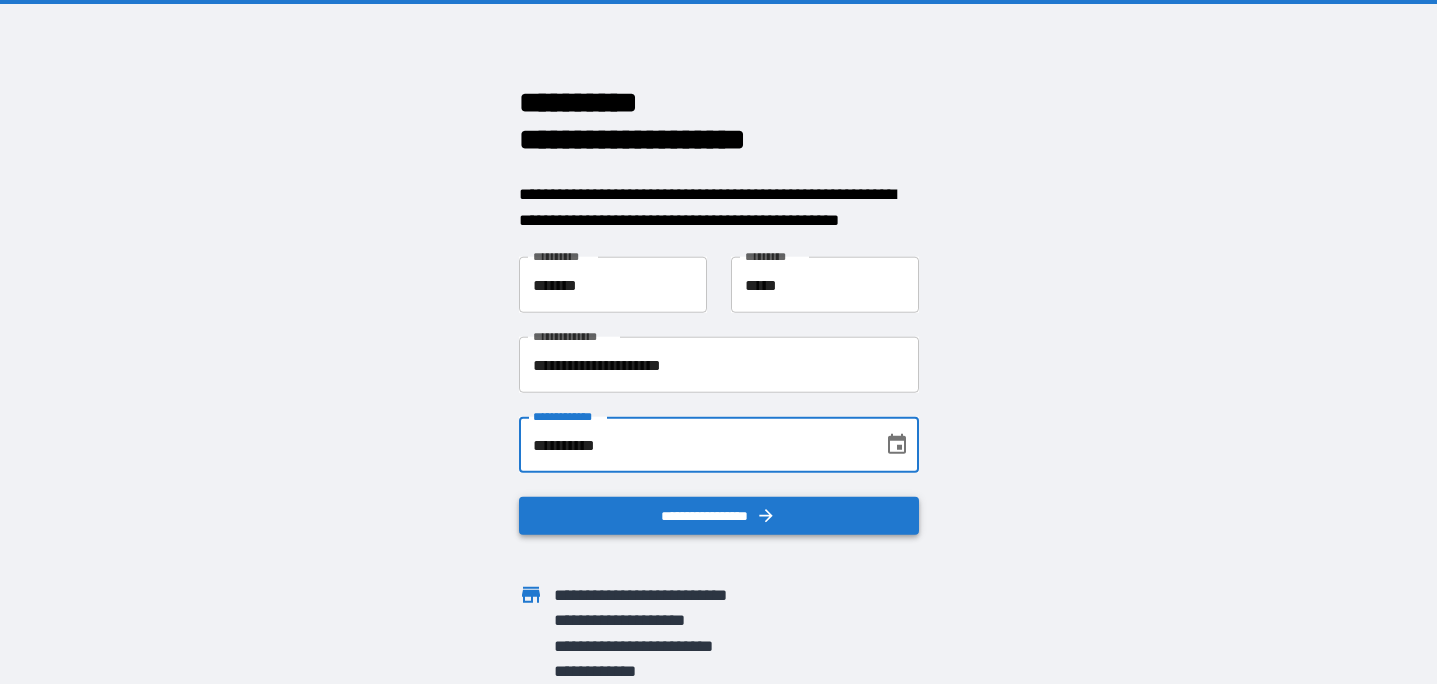 type on "**********" 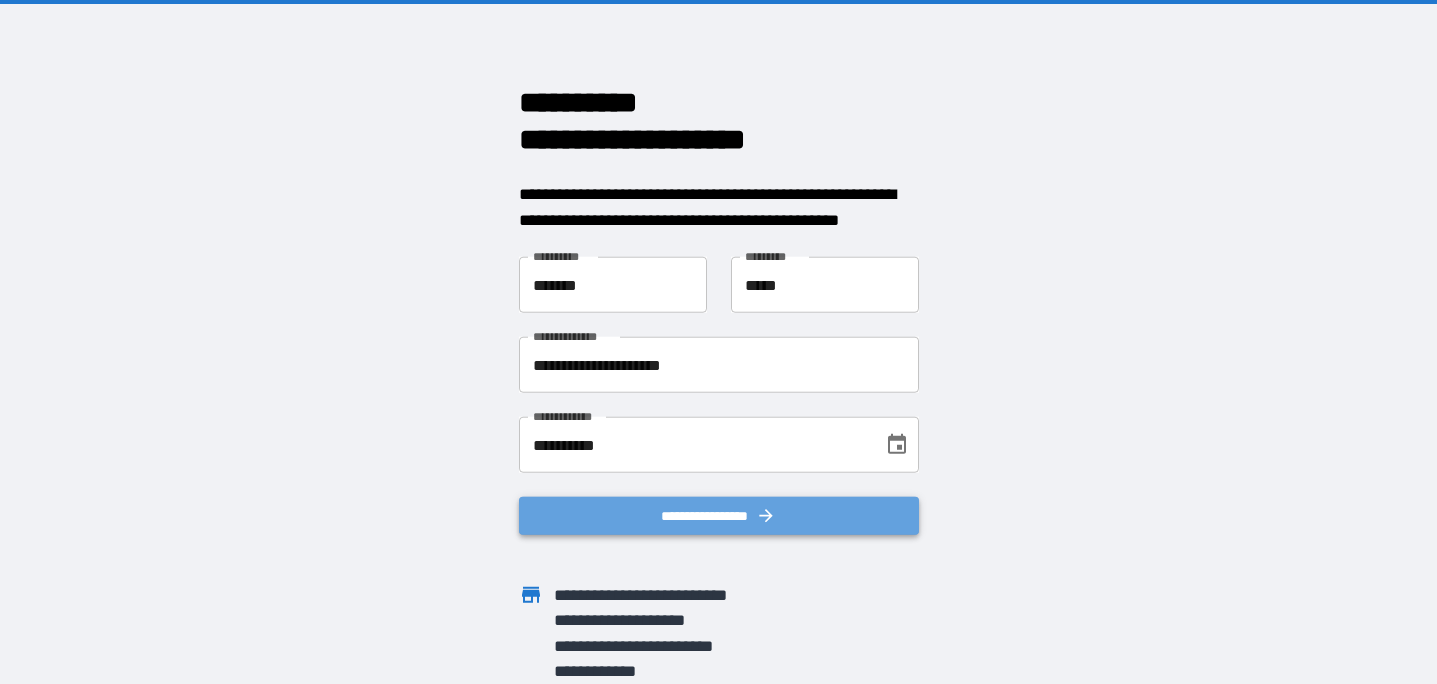click on "**********" at bounding box center (719, 516) 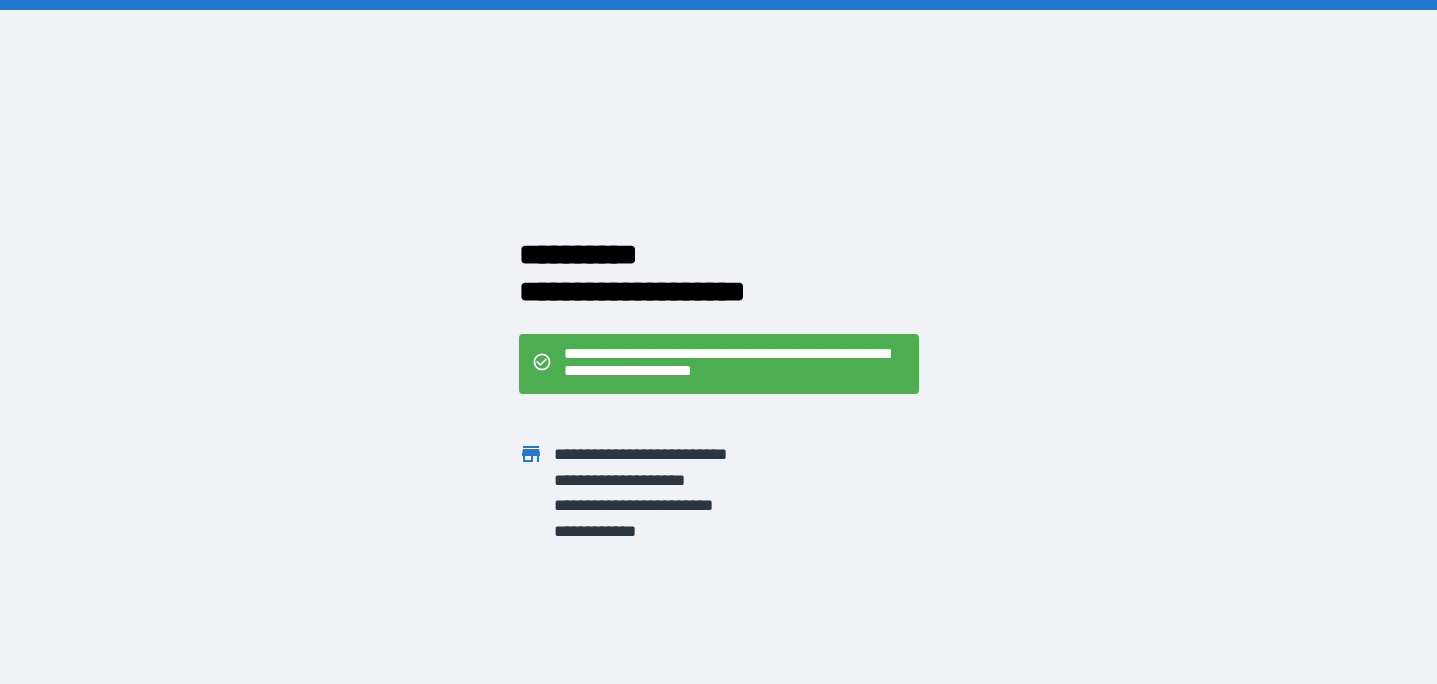 scroll, scrollTop: 0, scrollLeft: 0, axis: both 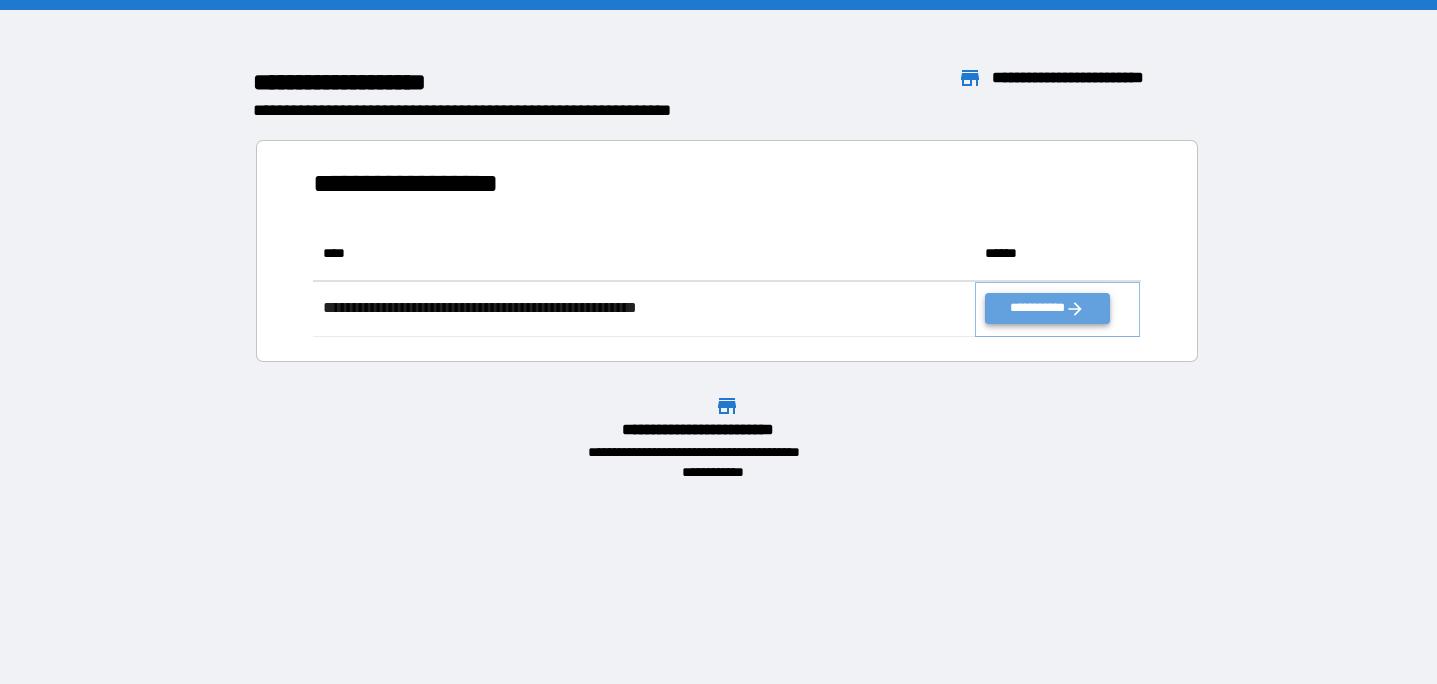 click on "**********" at bounding box center (1047, 308) 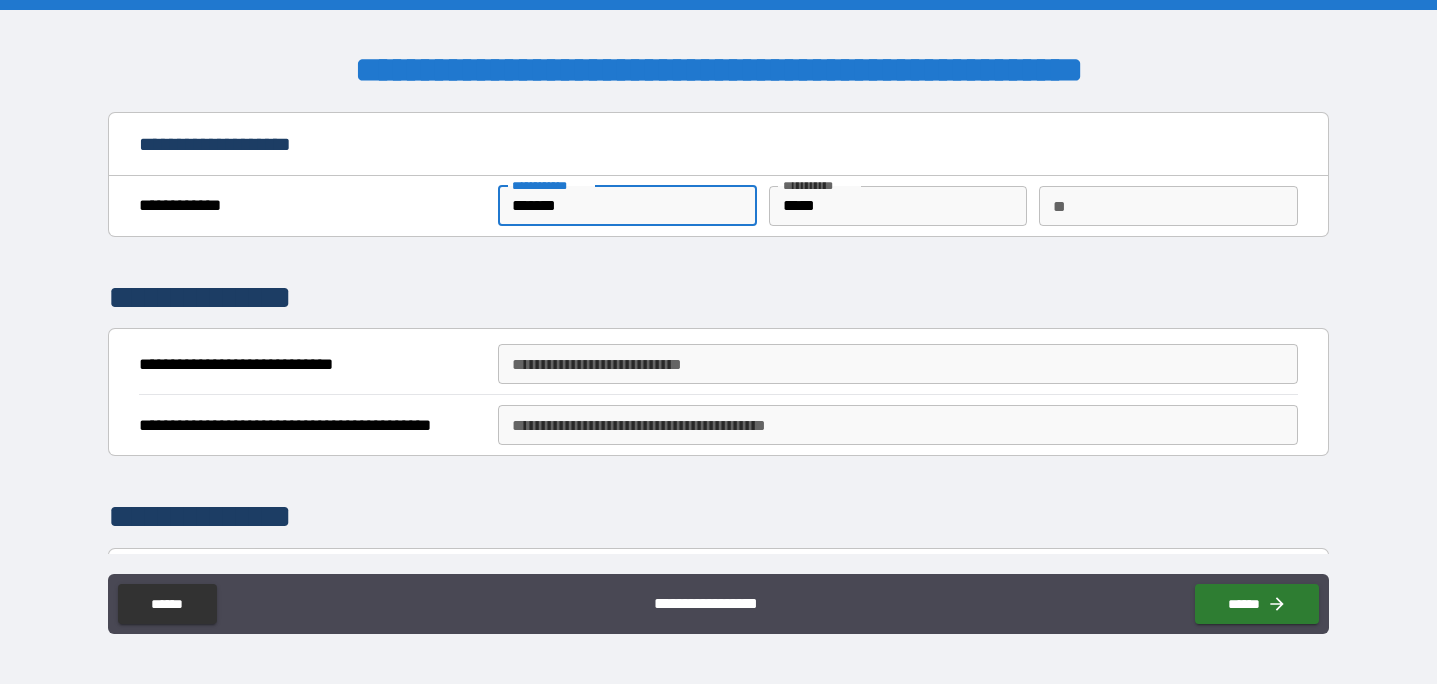 click on "*******" at bounding box center [627, 206] 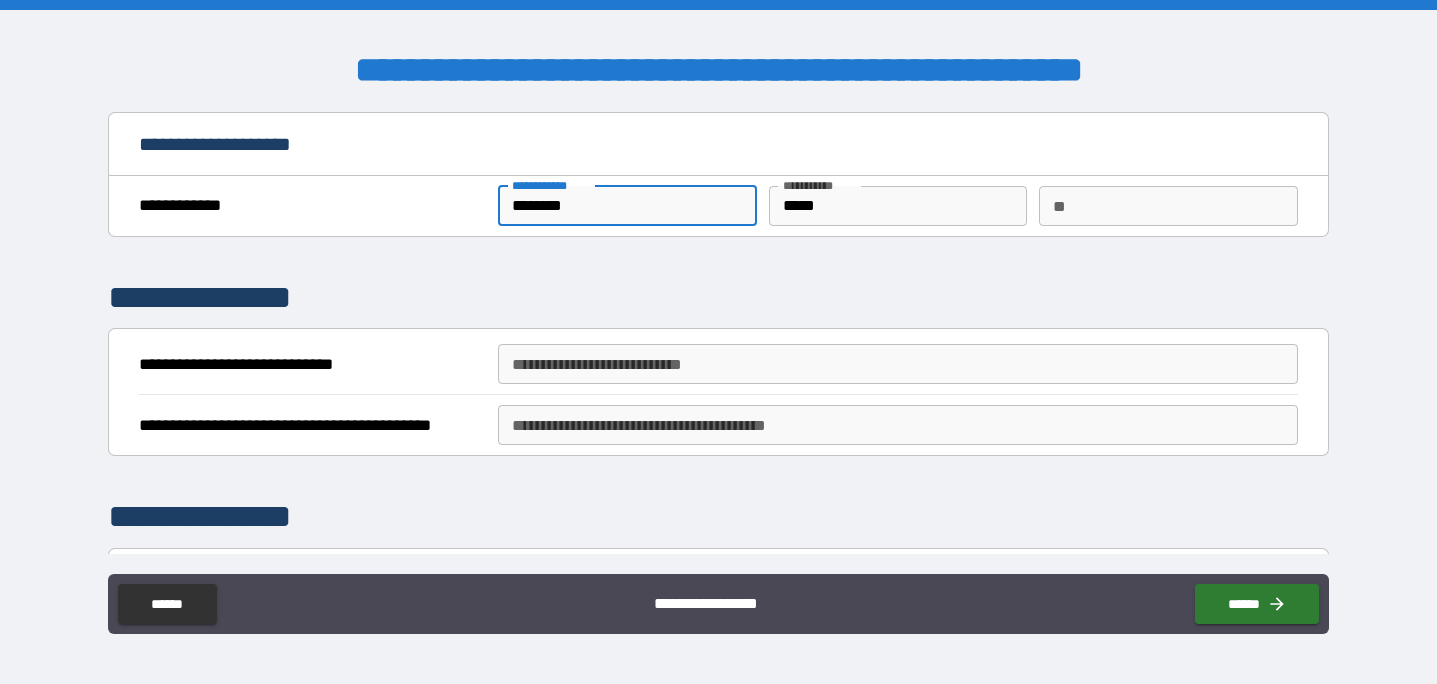 type on "********" 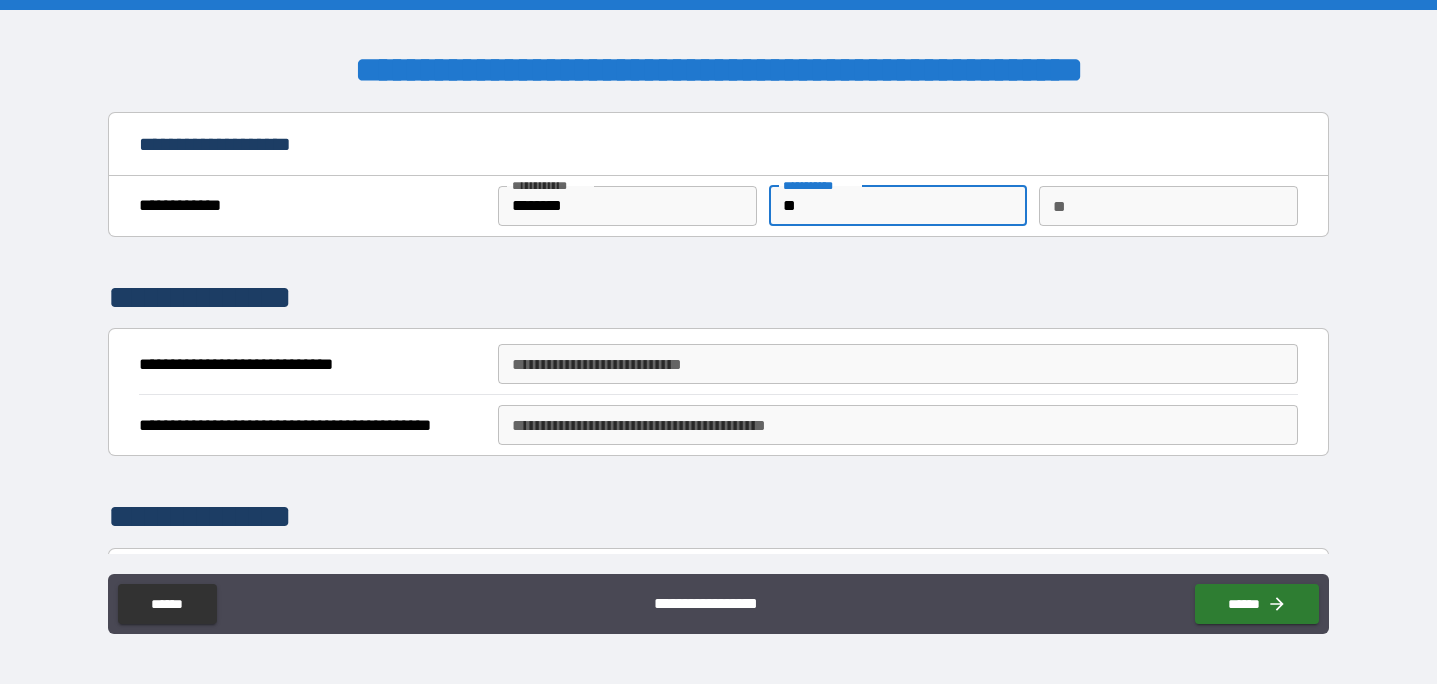 type on "**" 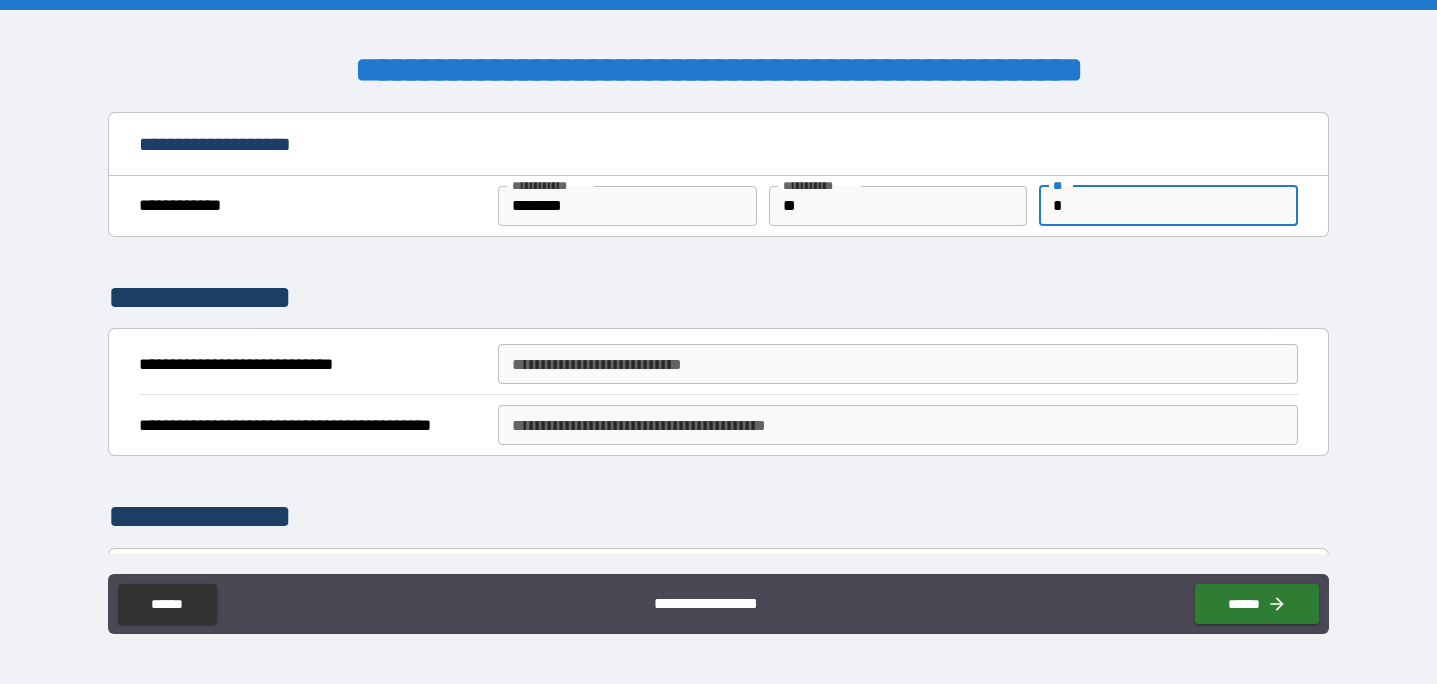 type on "*" 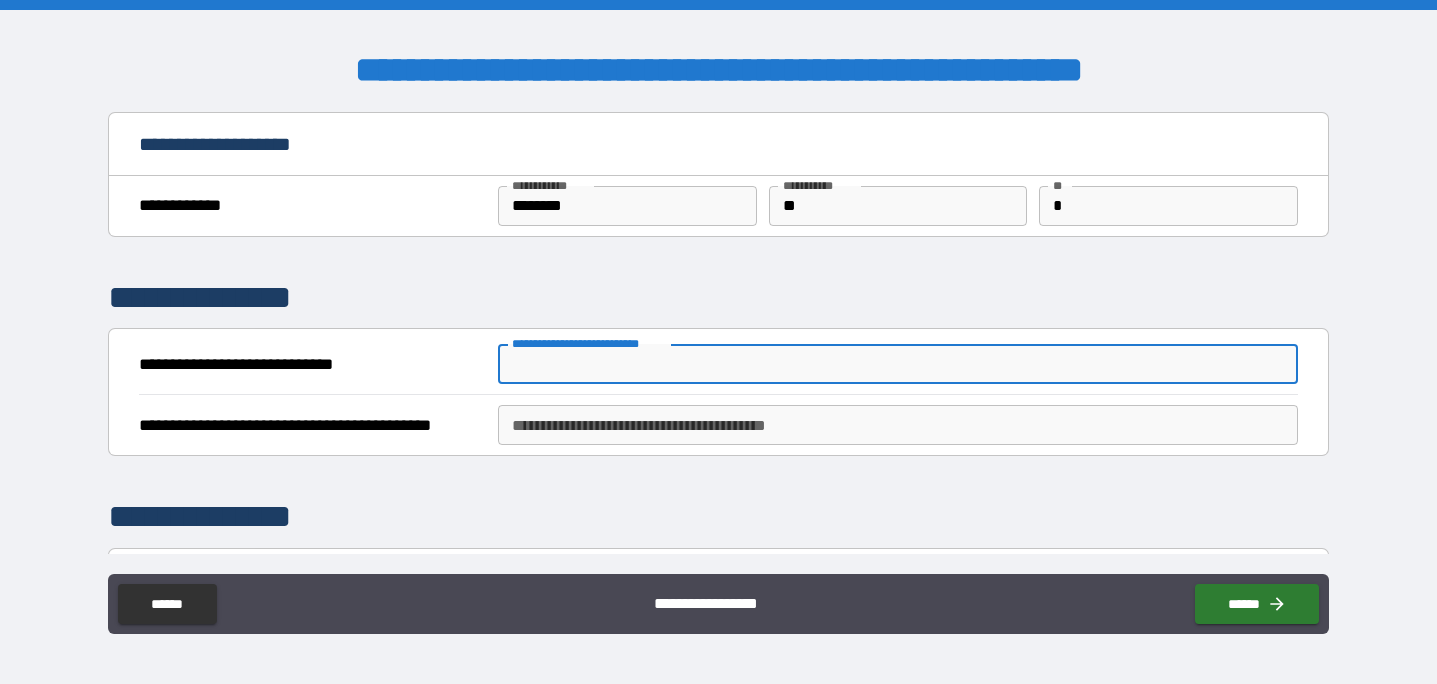 click on "**********" at bounding box center (897, 364) 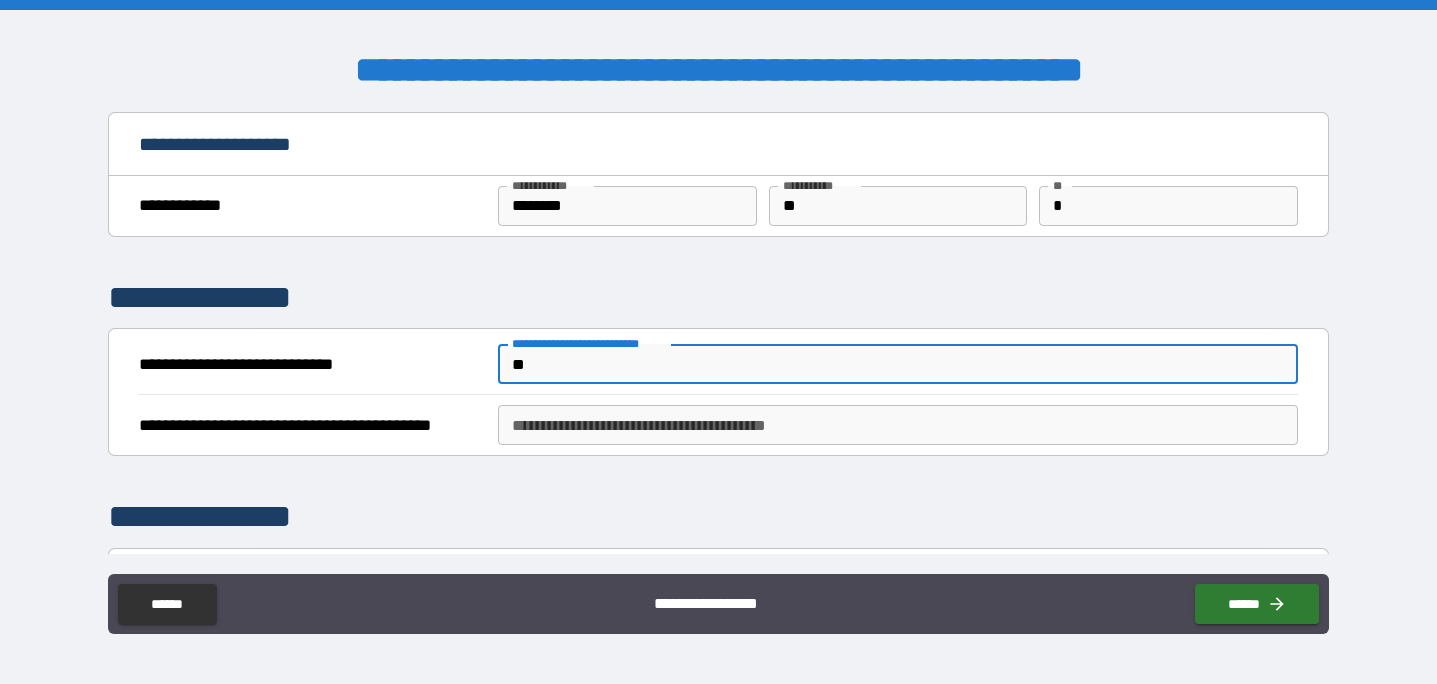 type on "*" 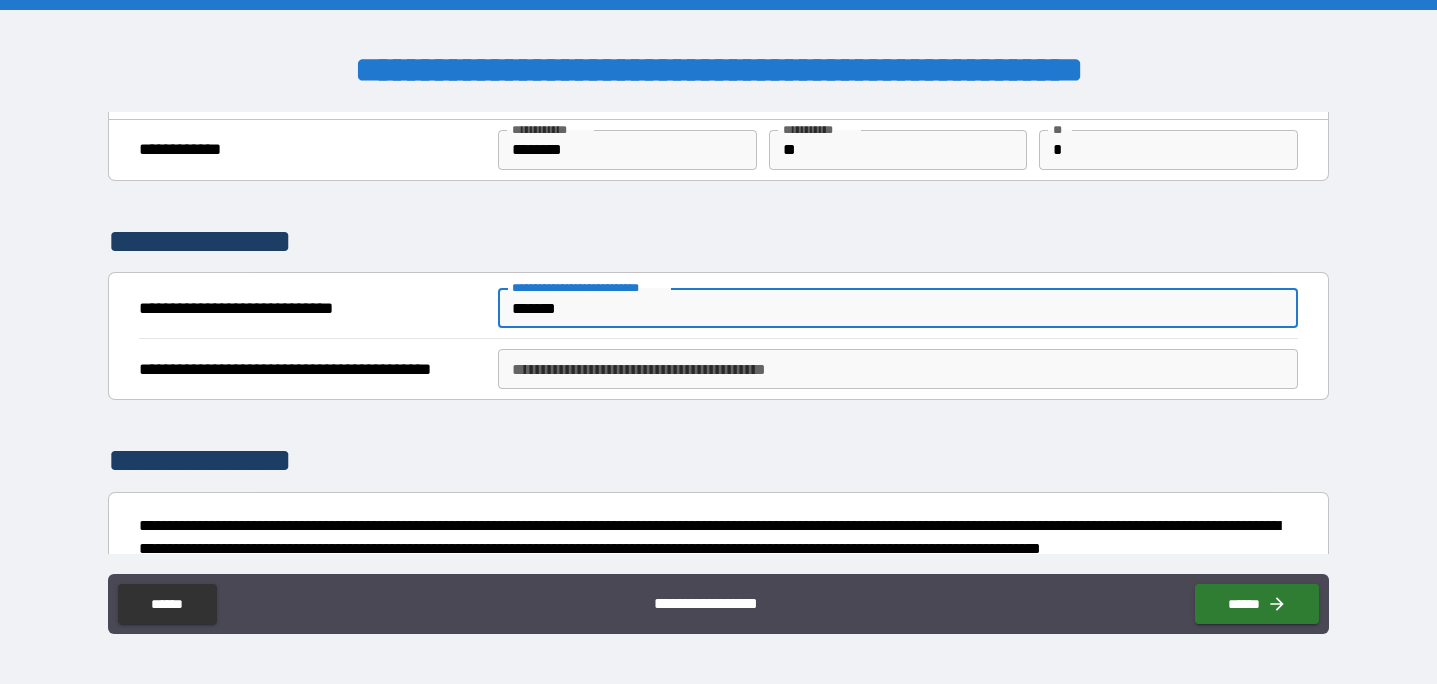 scroll, scrollTop: 80, scrollLeft: 0, axis: vertical 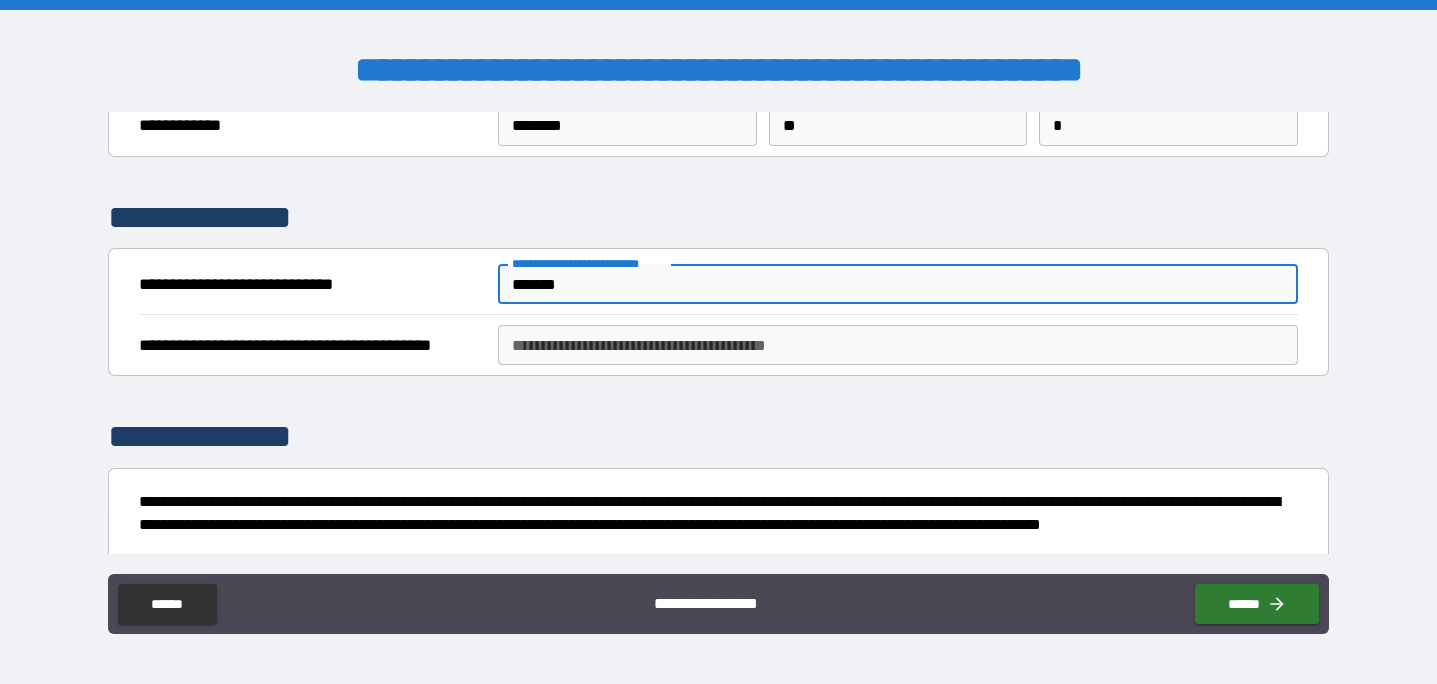 type on "*******" 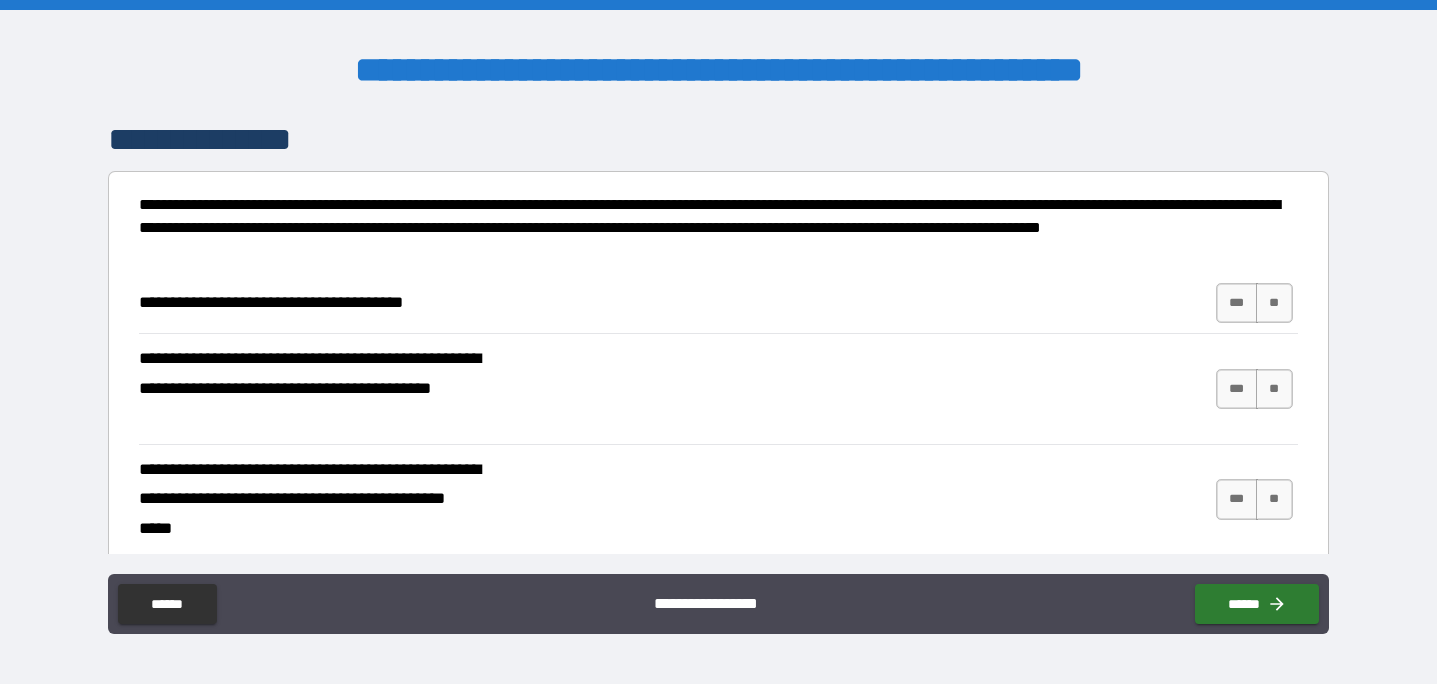 scroll, scrollTop: 380, scrollLeft: 0, axis: vertical 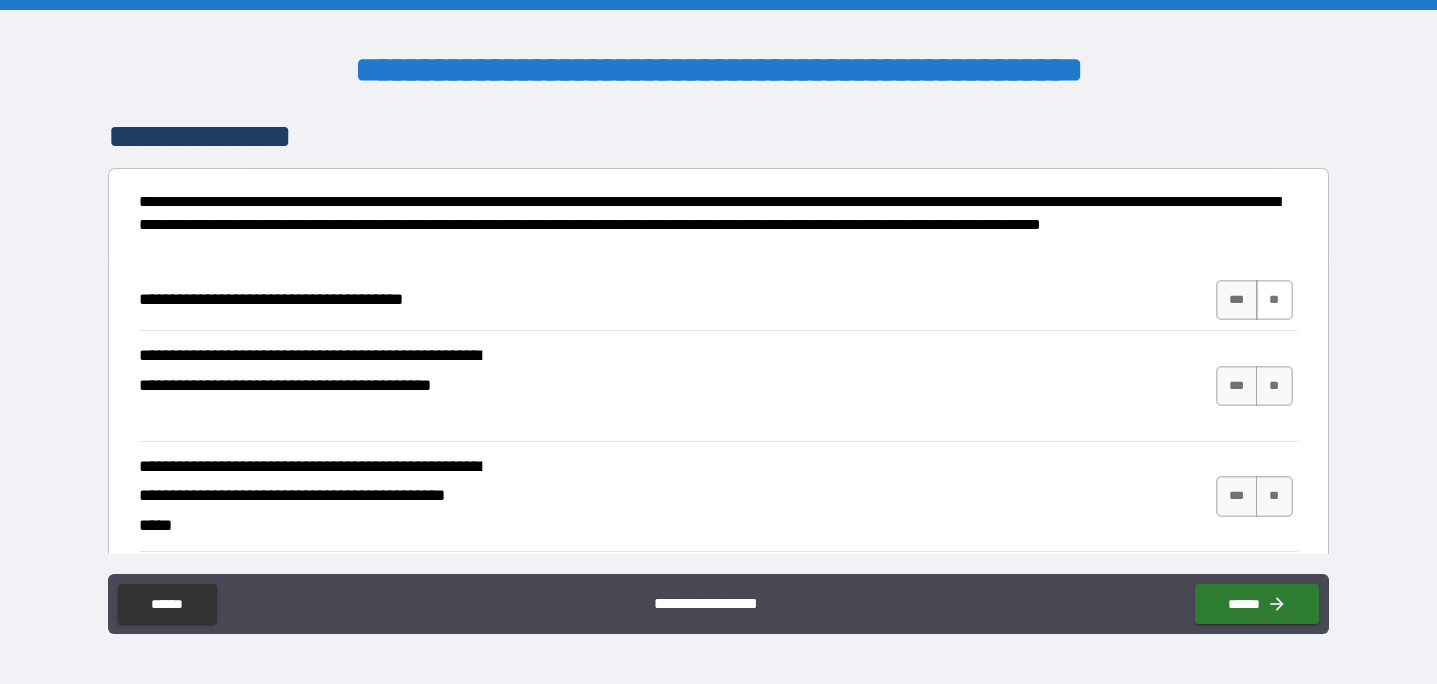 type on "**" 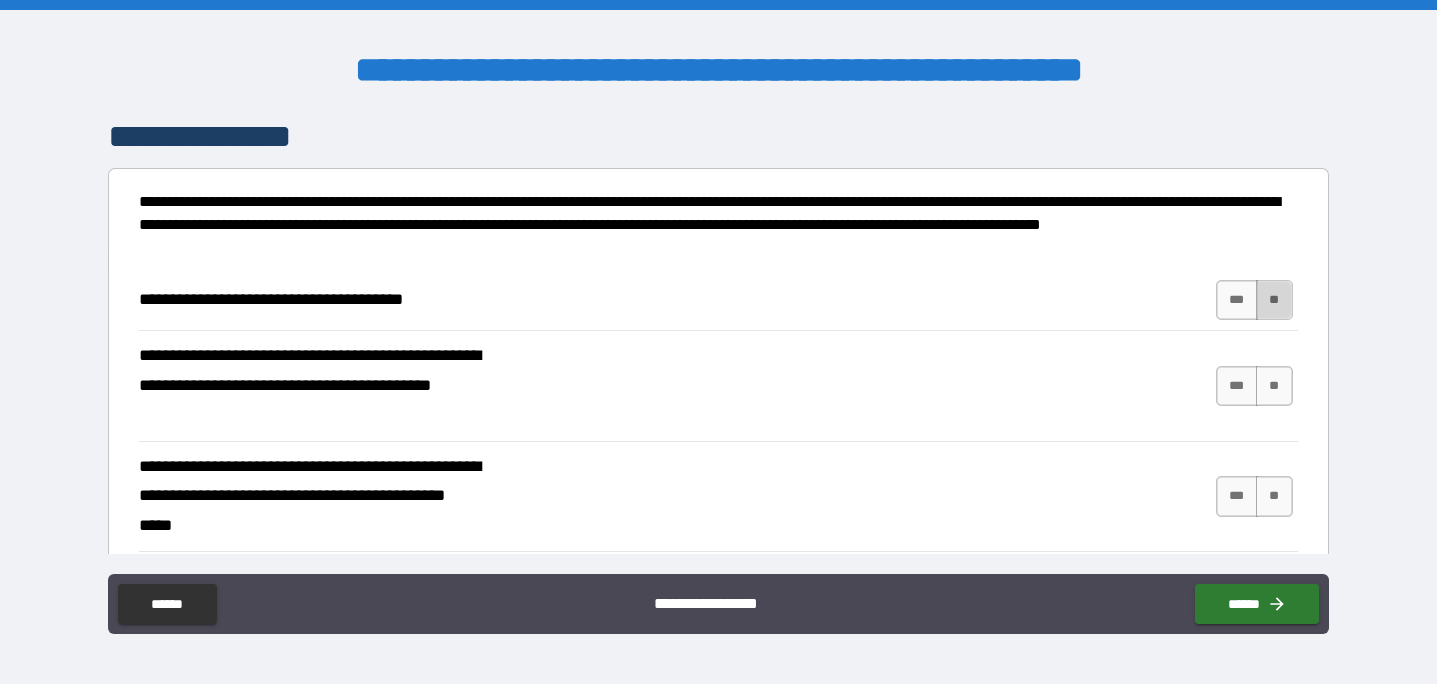 click on "**" at bounding box center [1274, 300] 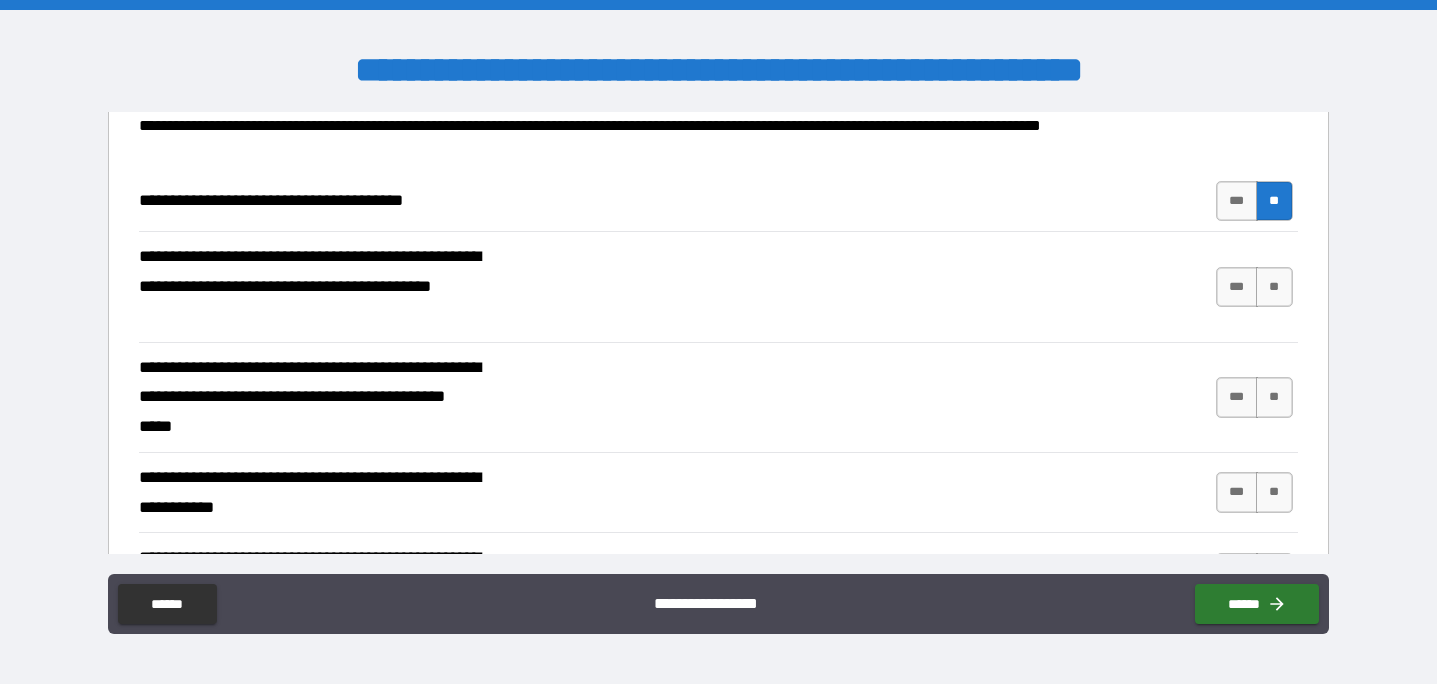 scroll, scrollTop: 485, scrollLeft: 0, axis: vertical 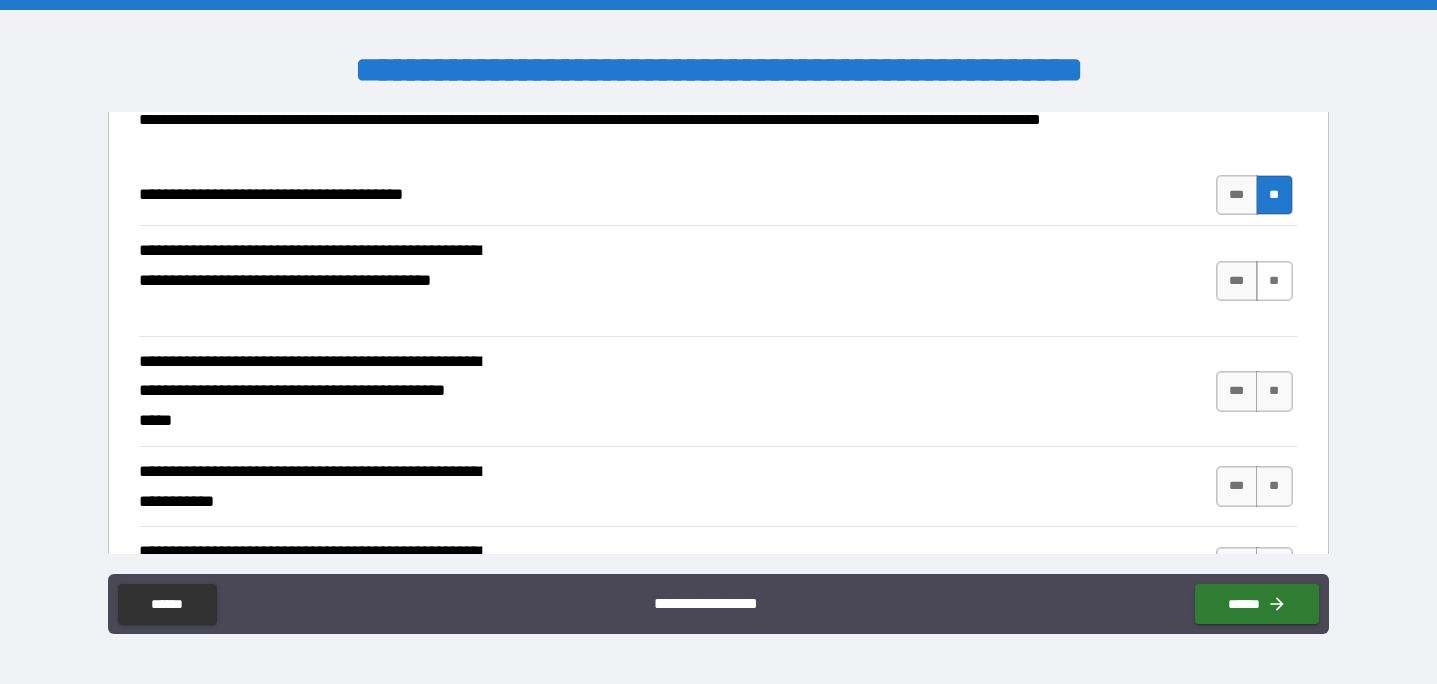 click on "**" at bounding box center [1274, 281] 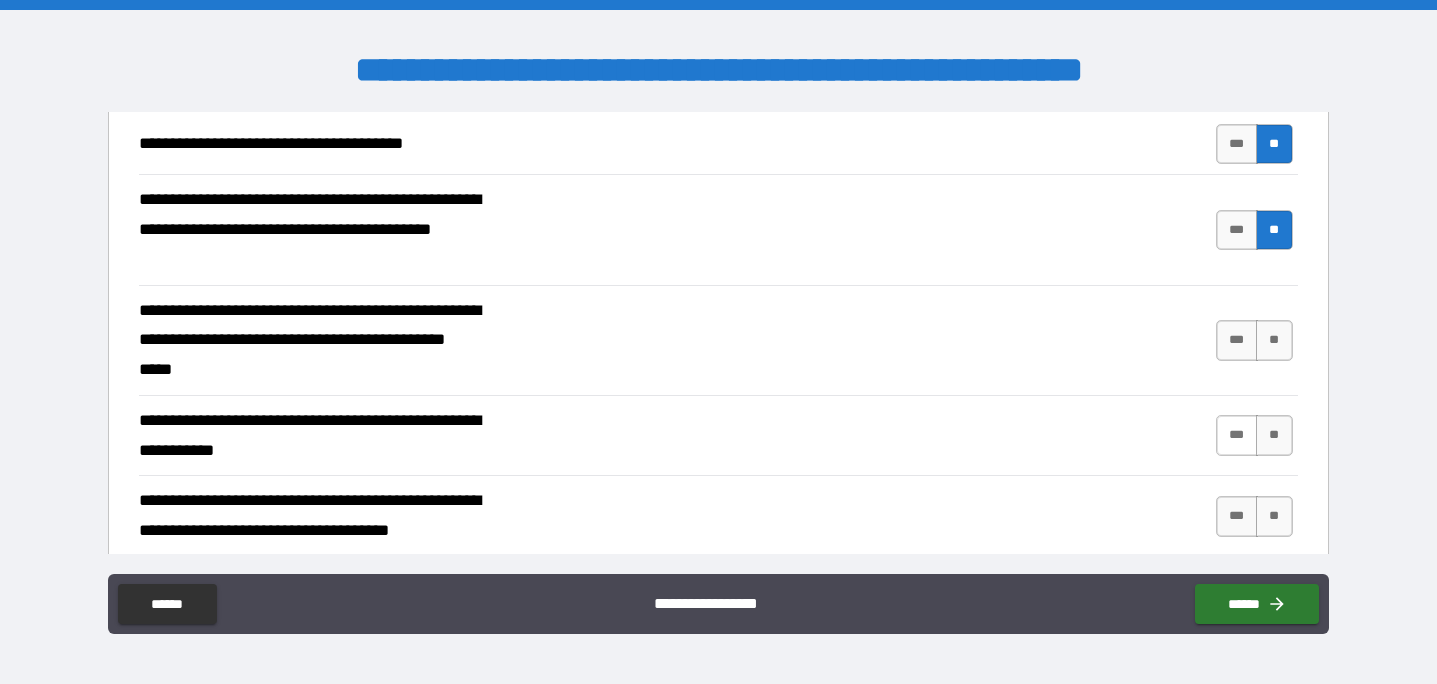 scroll, scrollTop: 537, scrollLeft: 0, axis: vertical 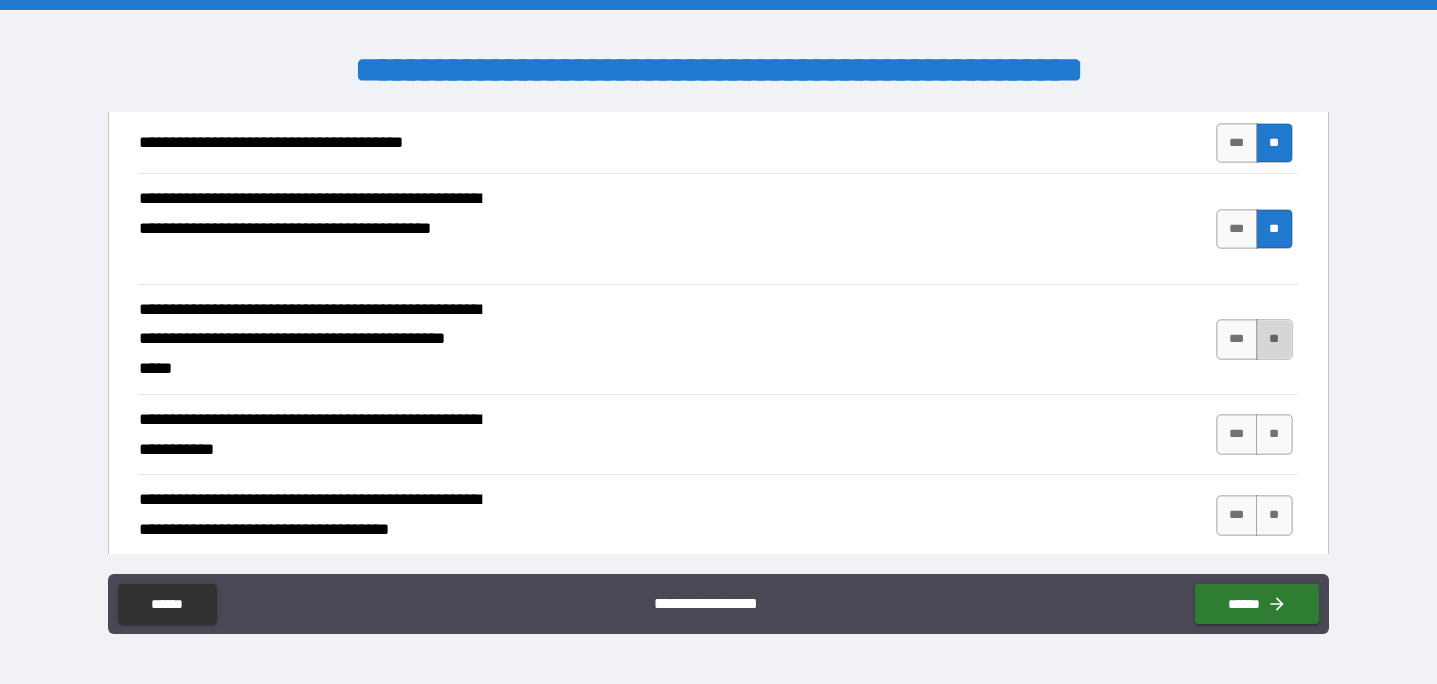 click on "**" at bounding box center [1274, 339] 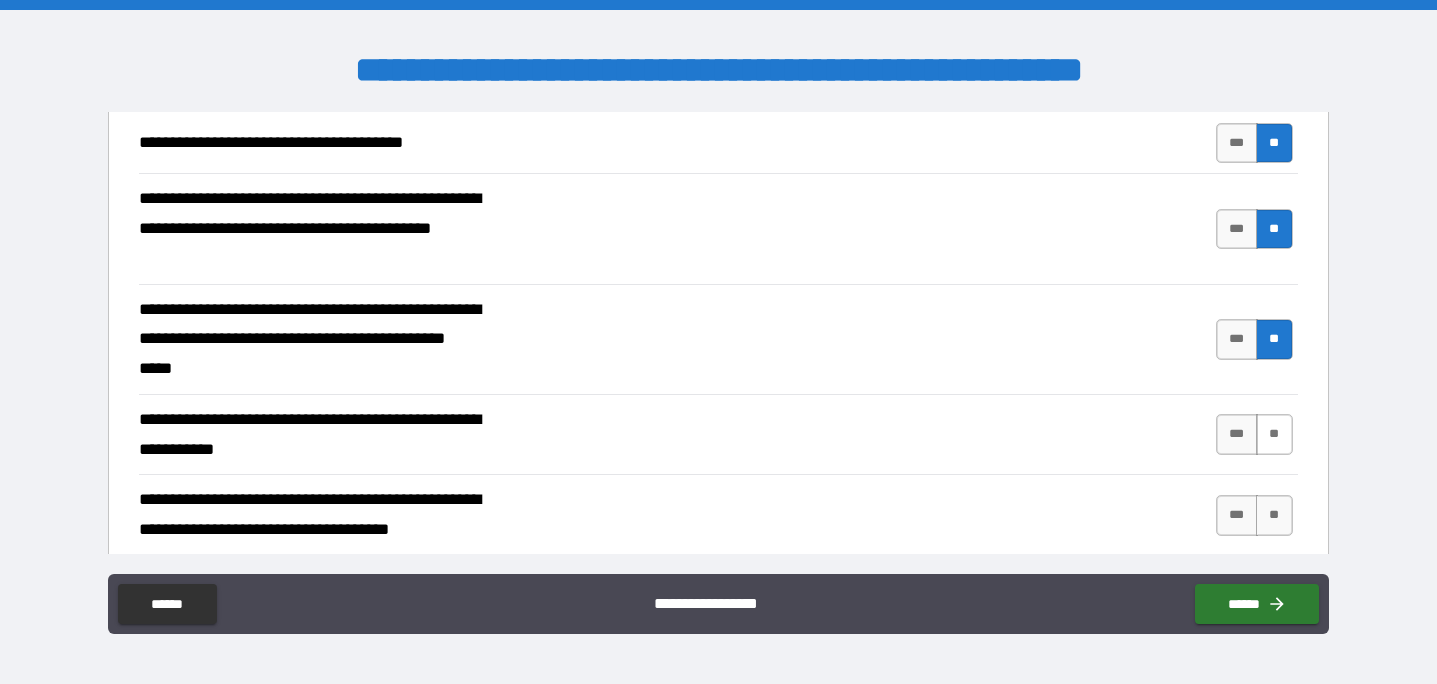 click on "**" at bounding box center (1274, 434) 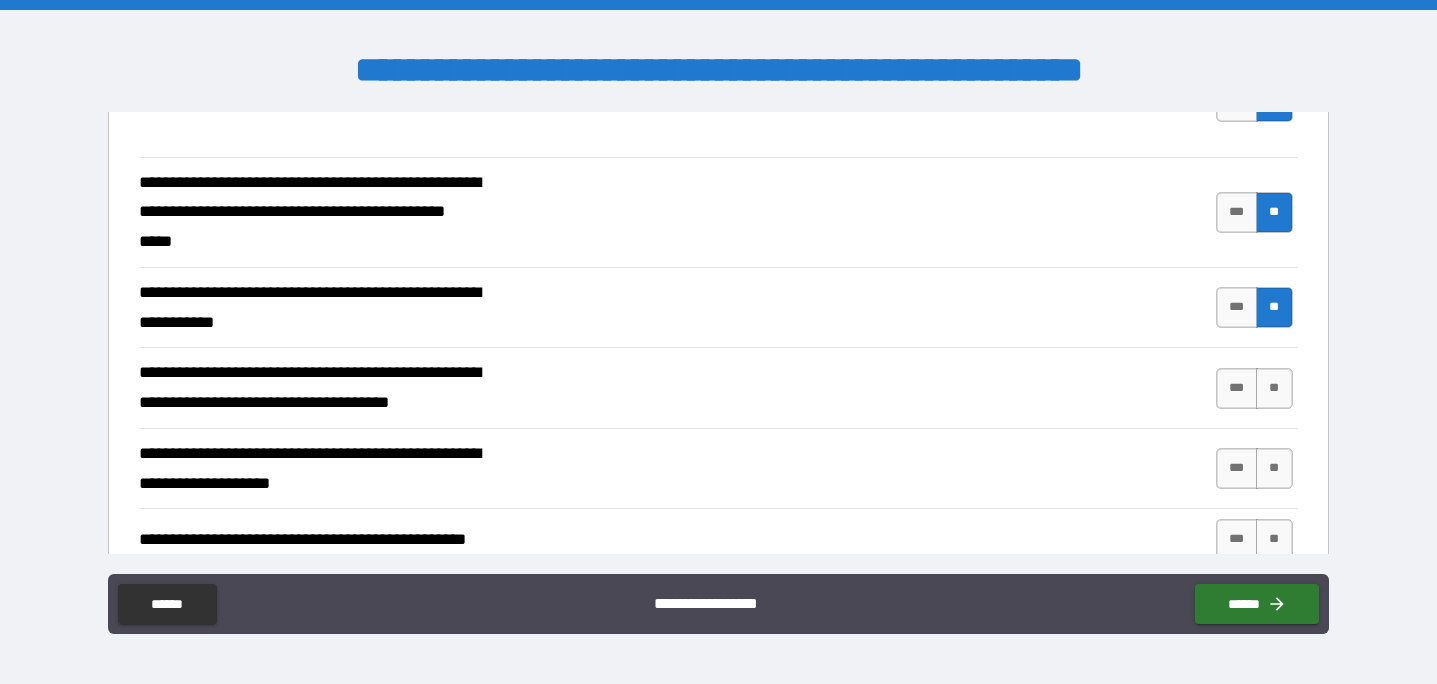 scroll, scrollTop: 745, scrollLeft: 0, axis: vertical 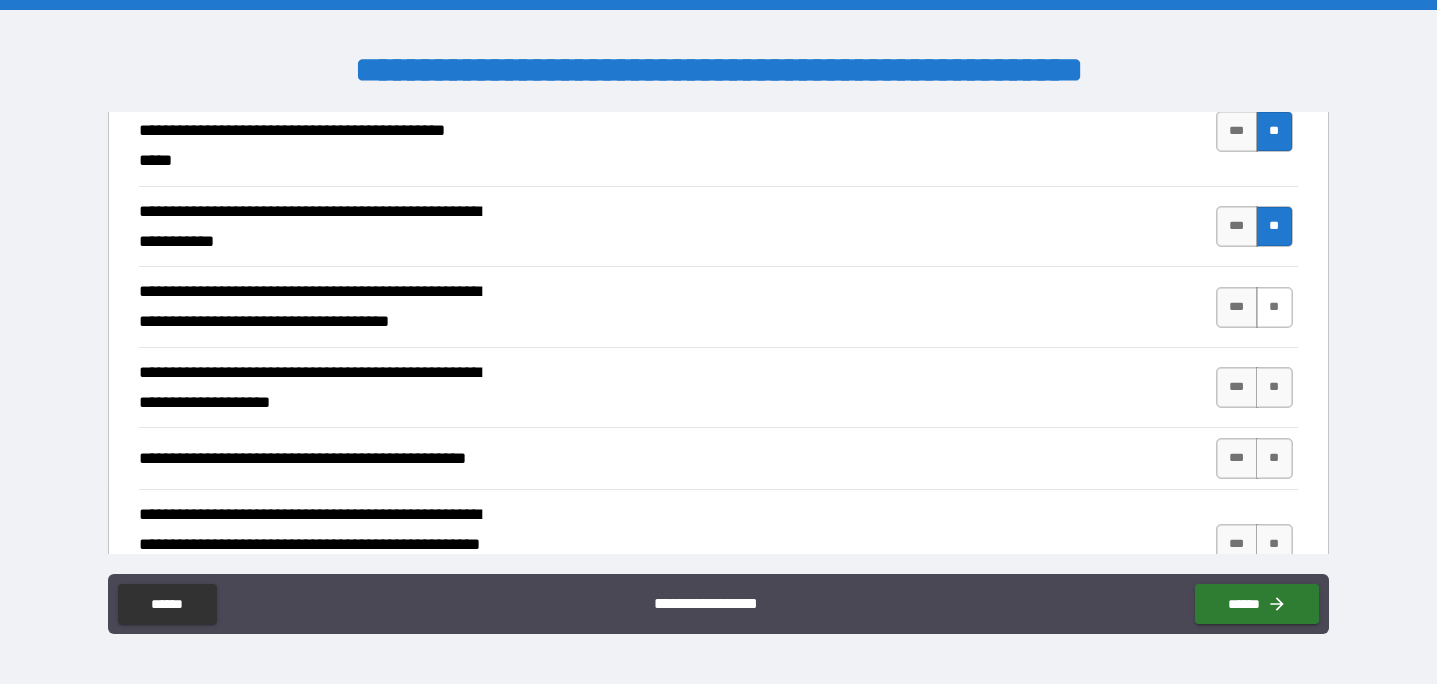 click on "**" at bounding box center (1274, 307) 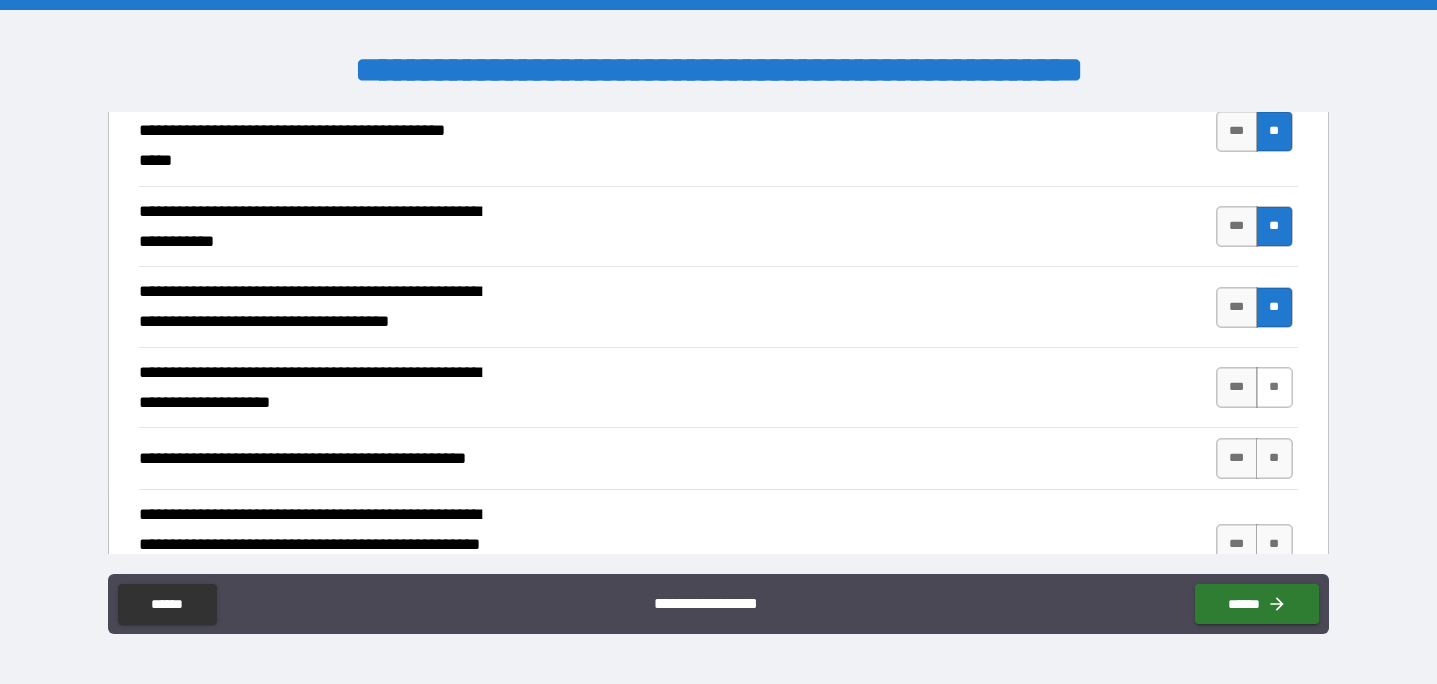 click on "**" at bounding box center (1274, 387) 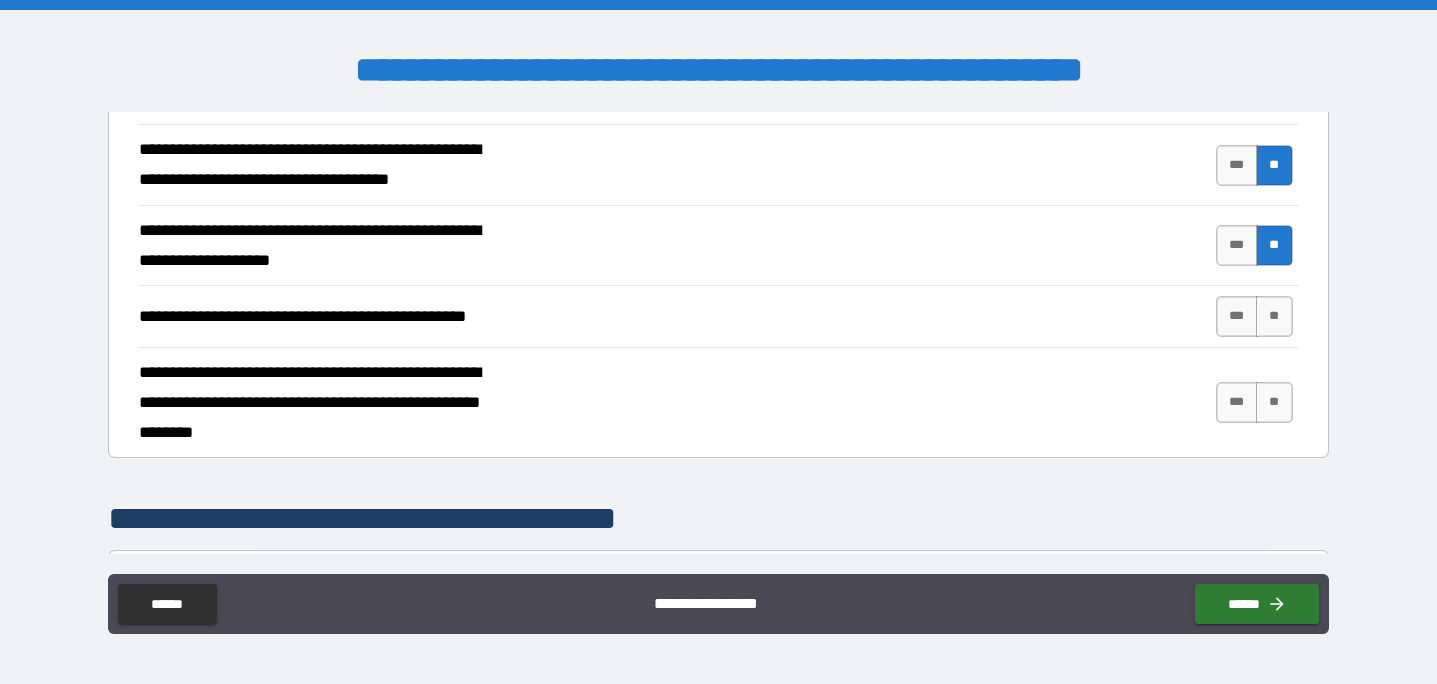 scroll, scrollTop: 889, scrollLeft: 0, axis: vertical 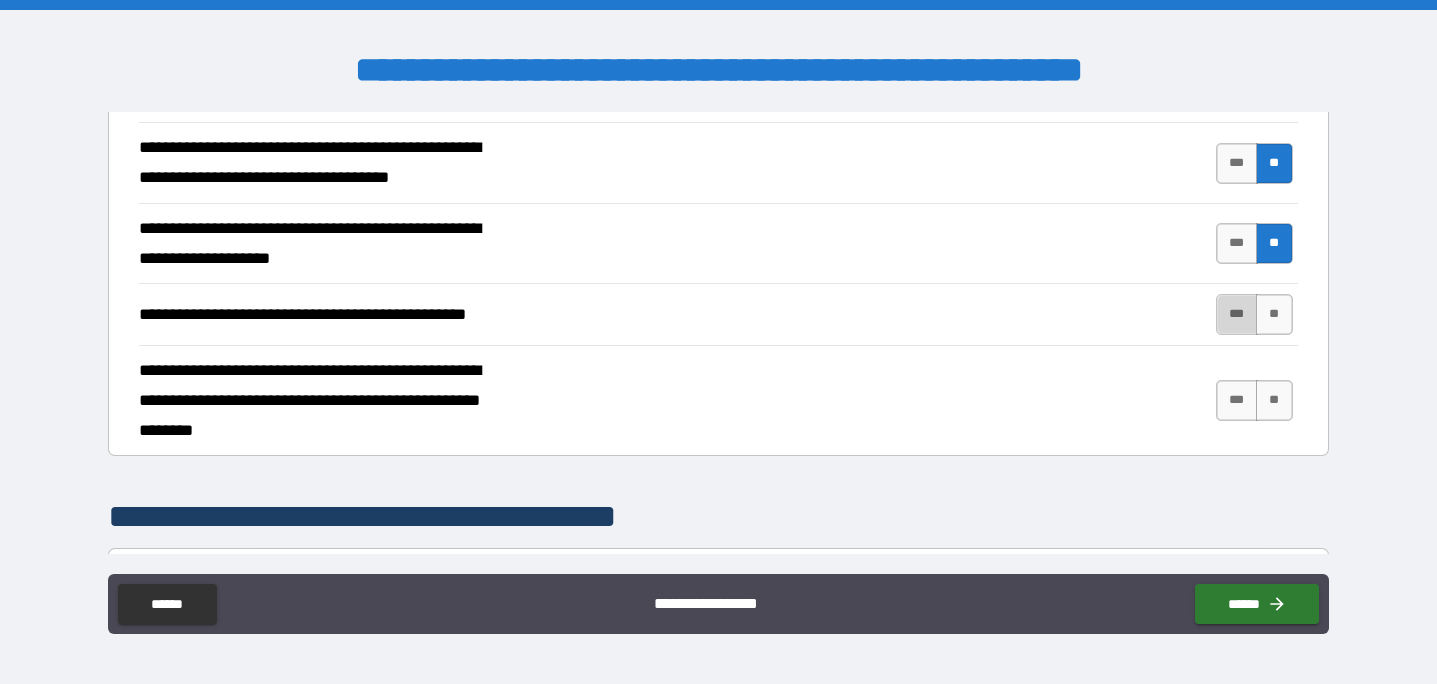click on "***" at bounding box center [1237, 314] 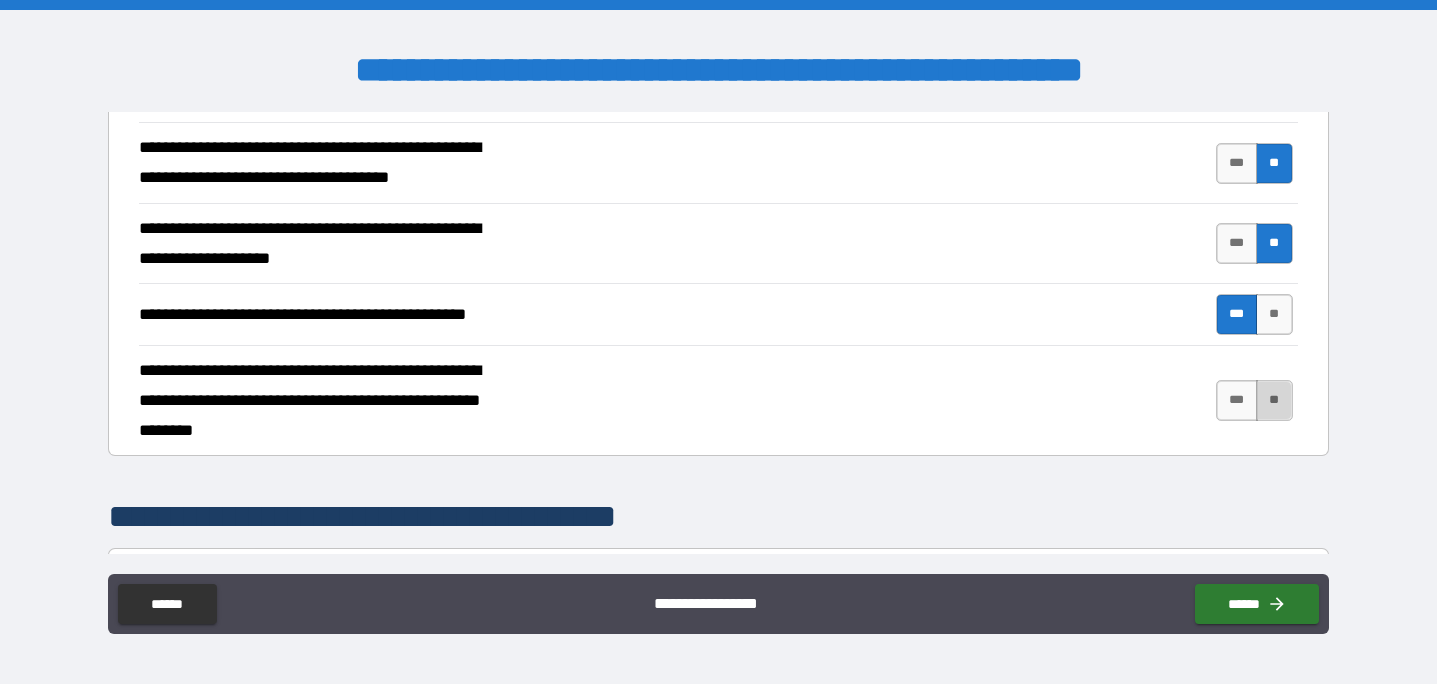 click on "**" at bounding box center [1274, 400] 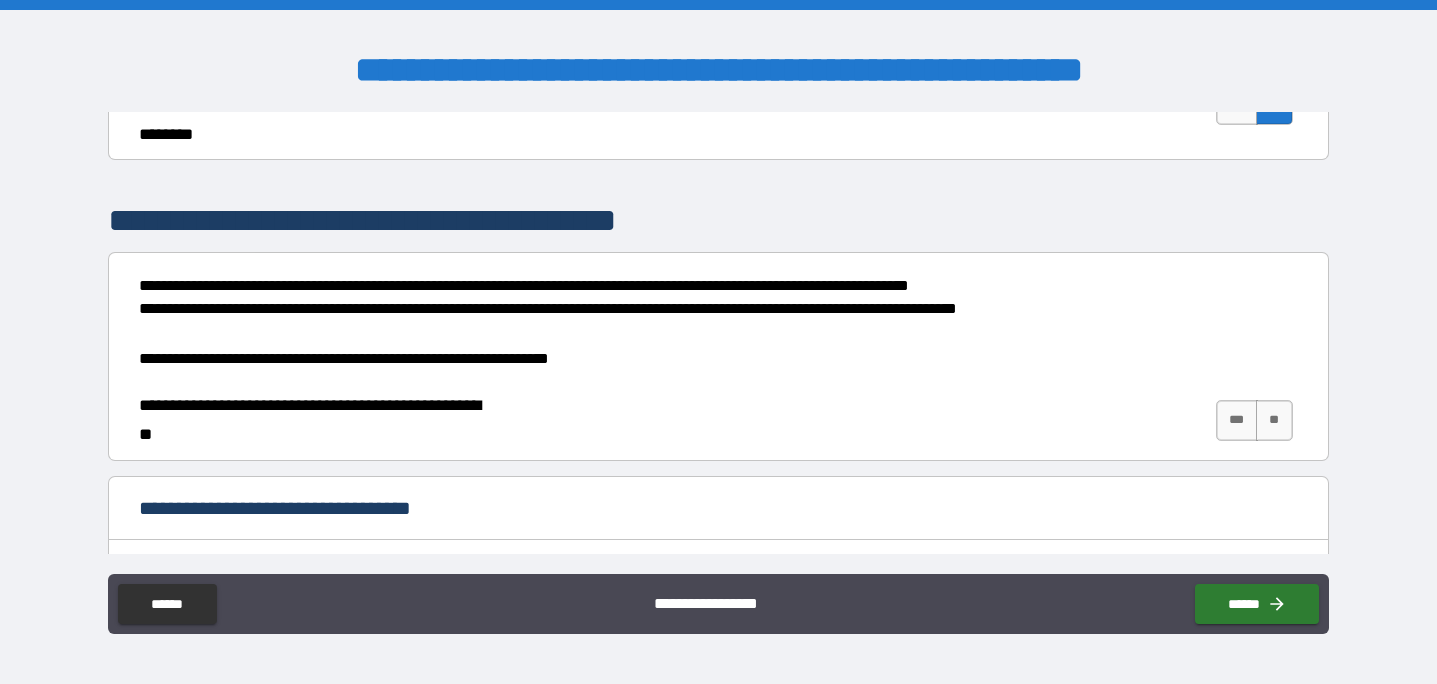 scroll, scrollTop: 1190, scrollLeft: 0, axis: vertical 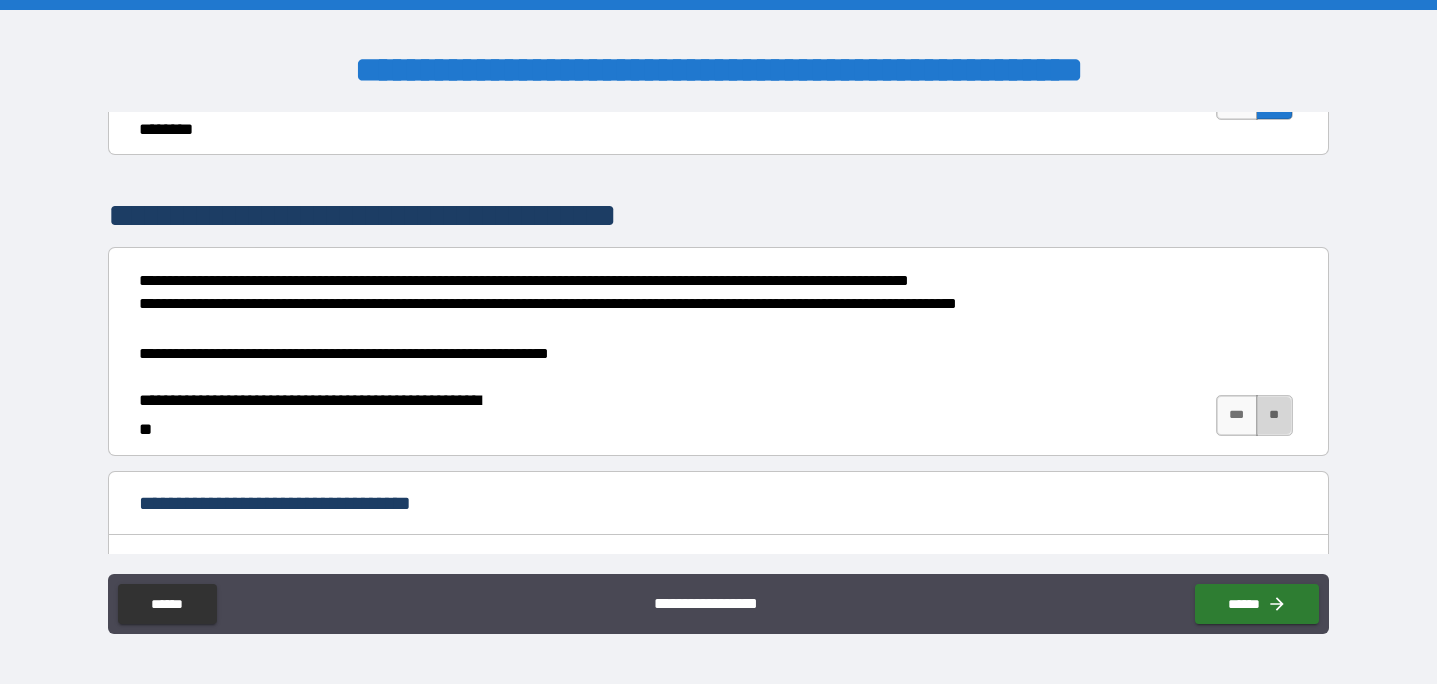 click on "**" at bounding box center (1274, 415) 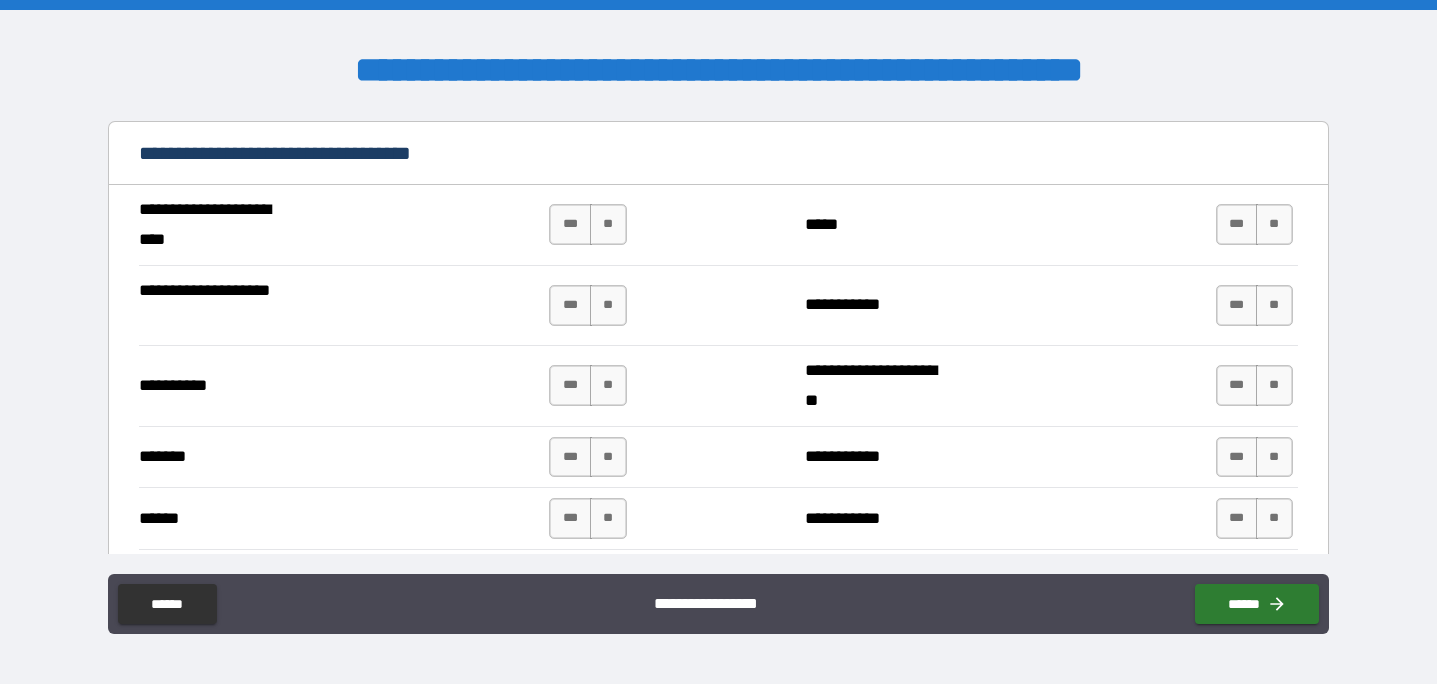 scroll, scrollTop: 1541, scrollLeft: 0, axis: vertical 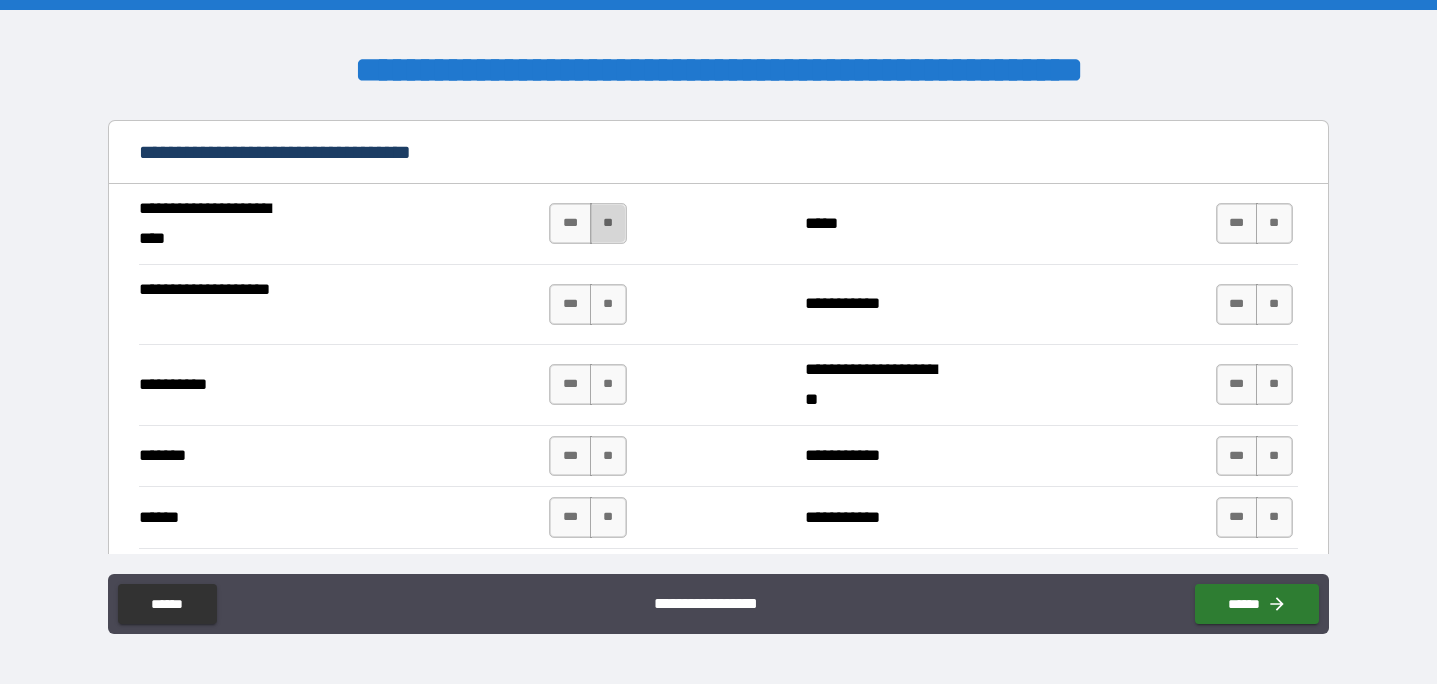 click on "**" at bounding box center [608, 223] 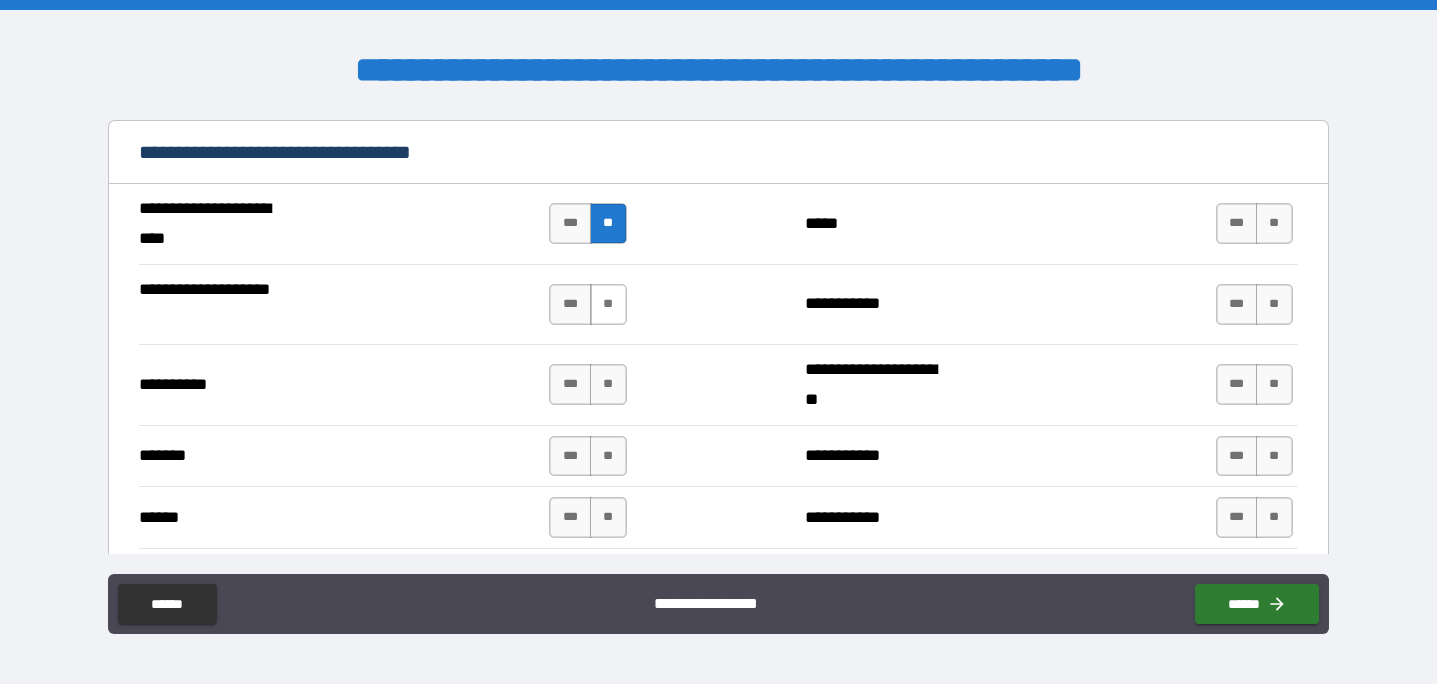 click on "**" at bounding box center (608, 304) 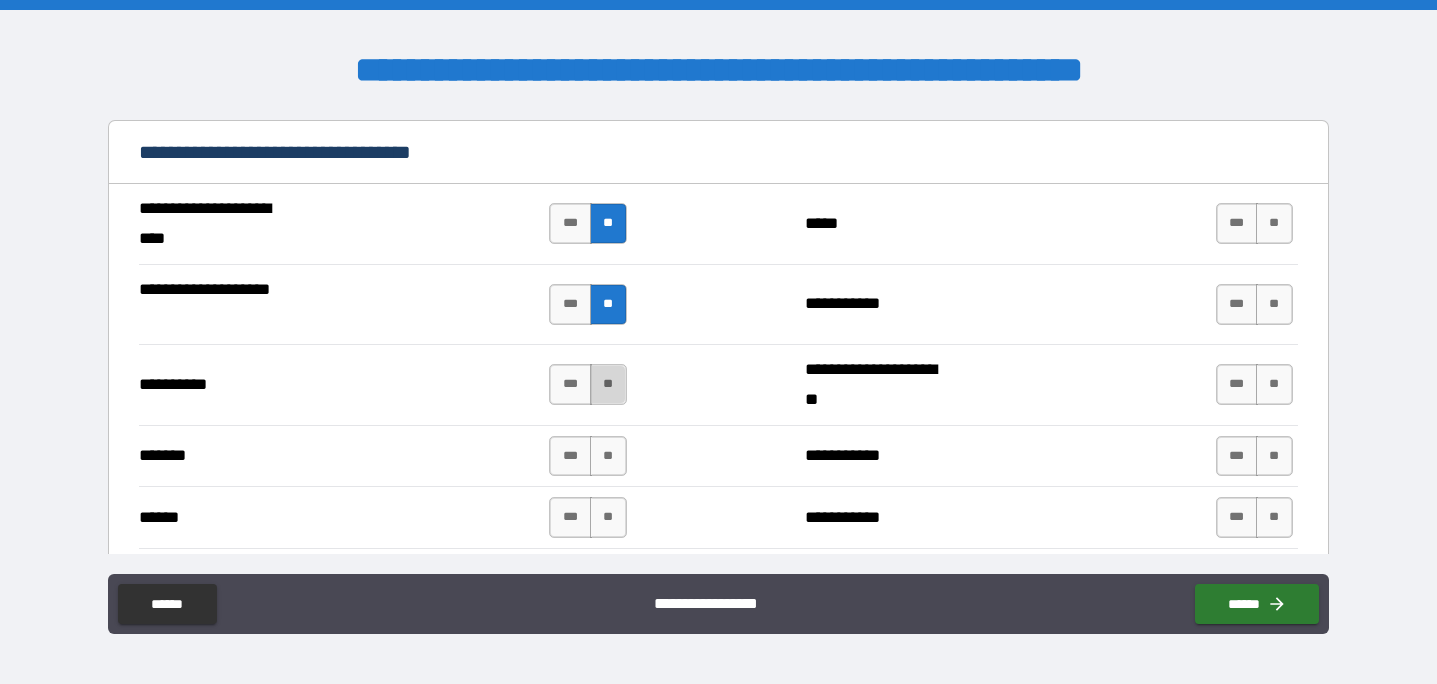 click on "**" at bounding box center (608, 384) 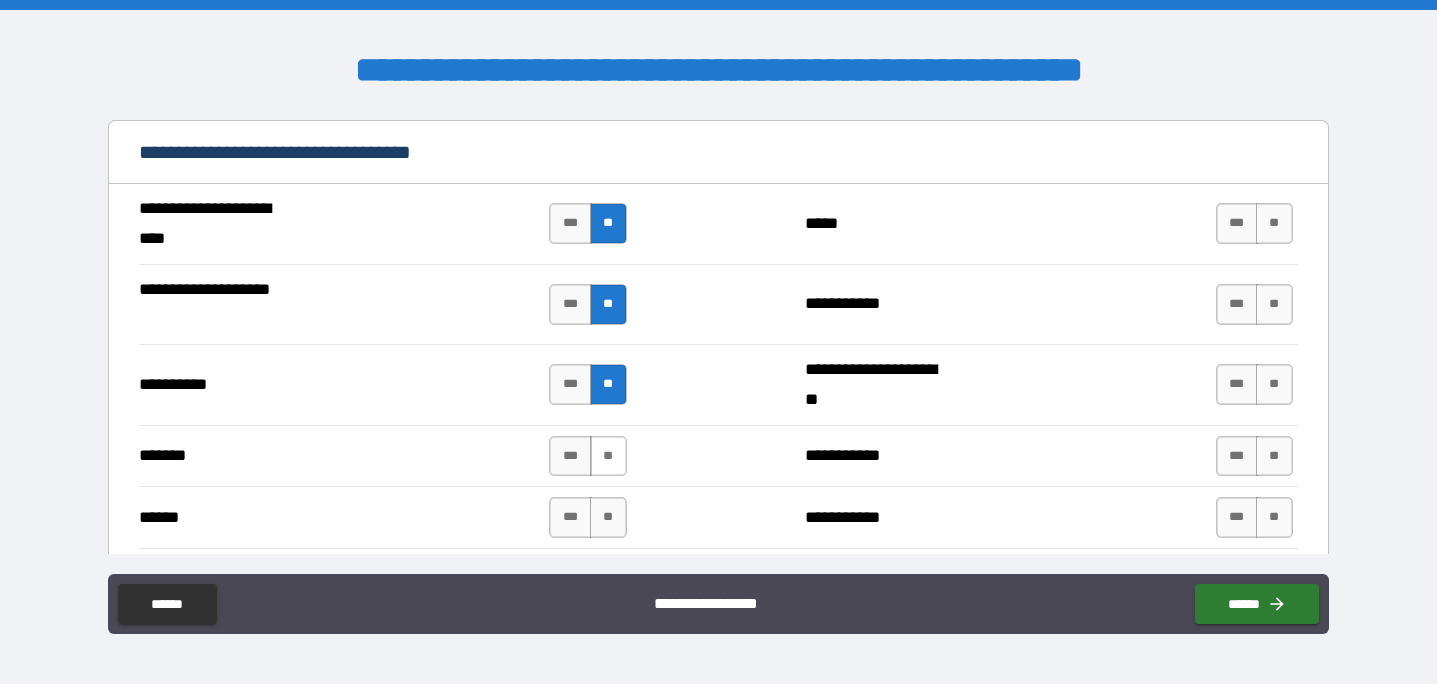 click on "**" at bounding box center [608, 456] 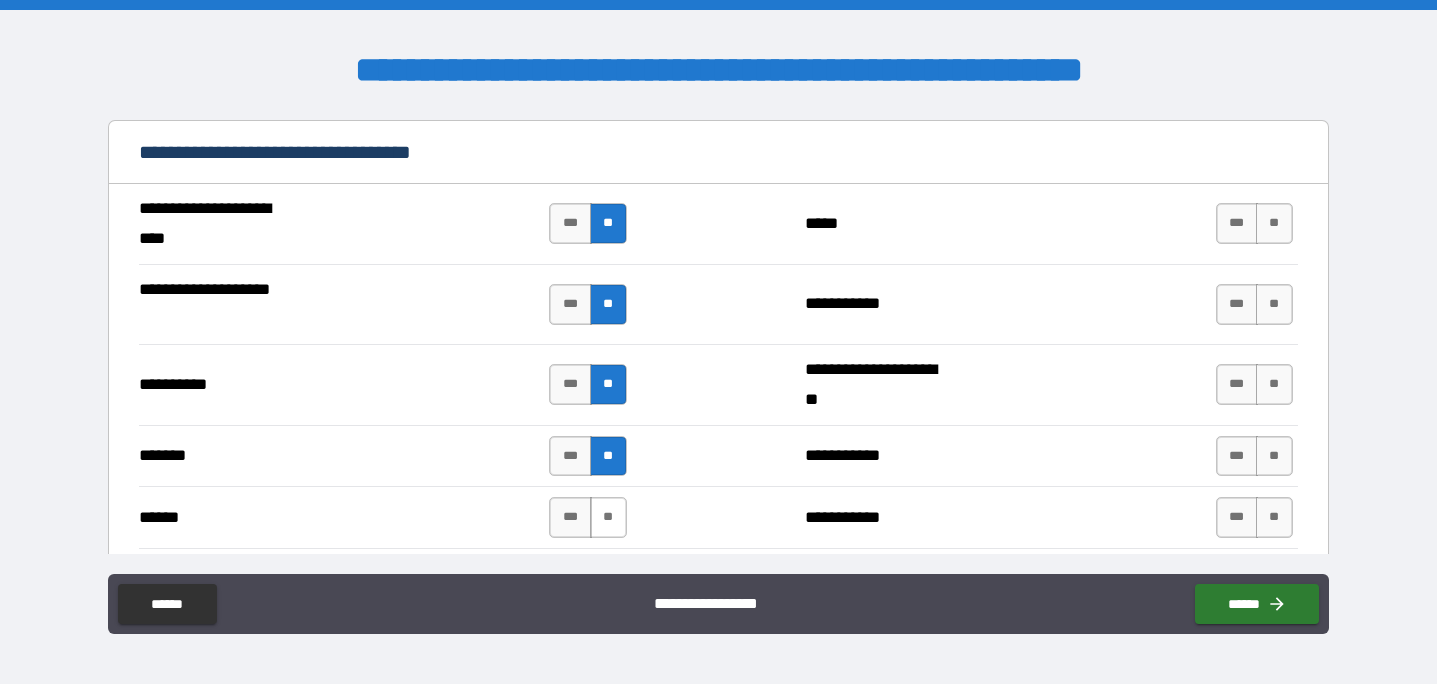 click on "**" at bounding box center [608, 517] 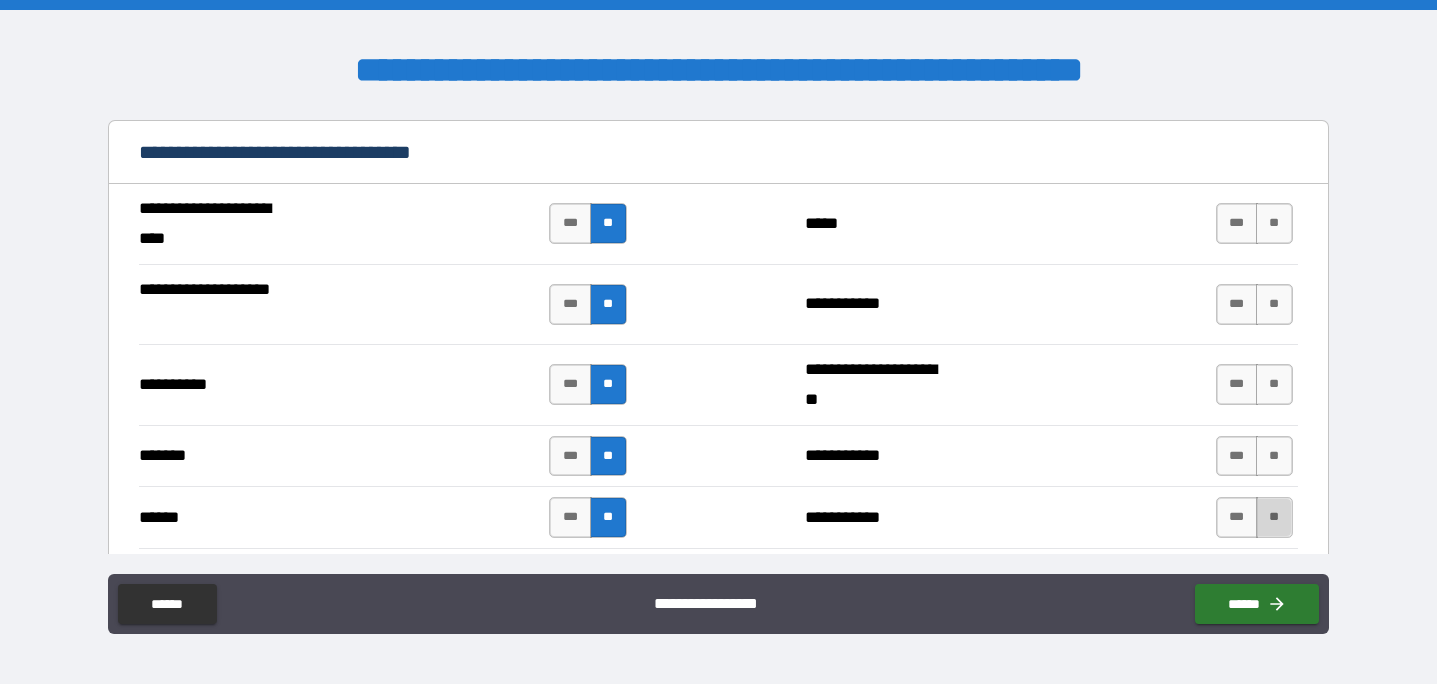 click on "**" at bounding box center [1274, 517] 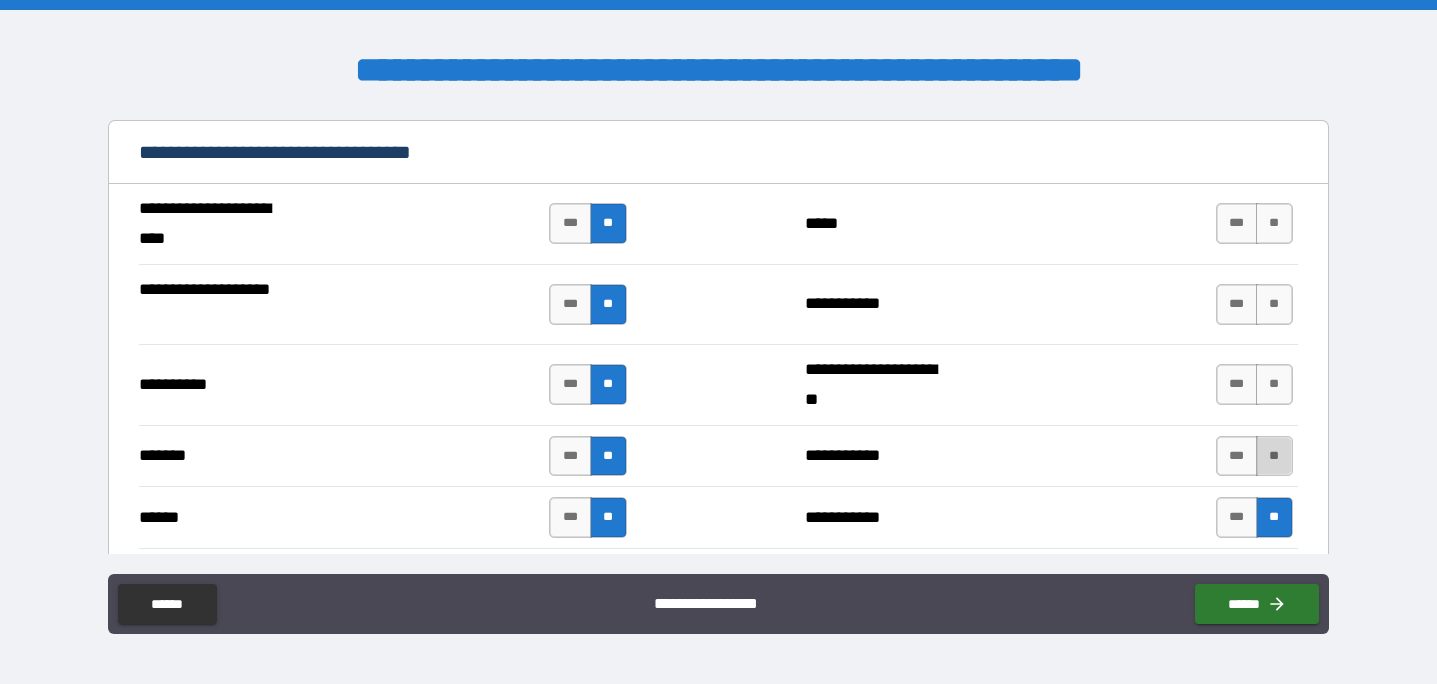 click on "**" at bounding box center [1274, 456] 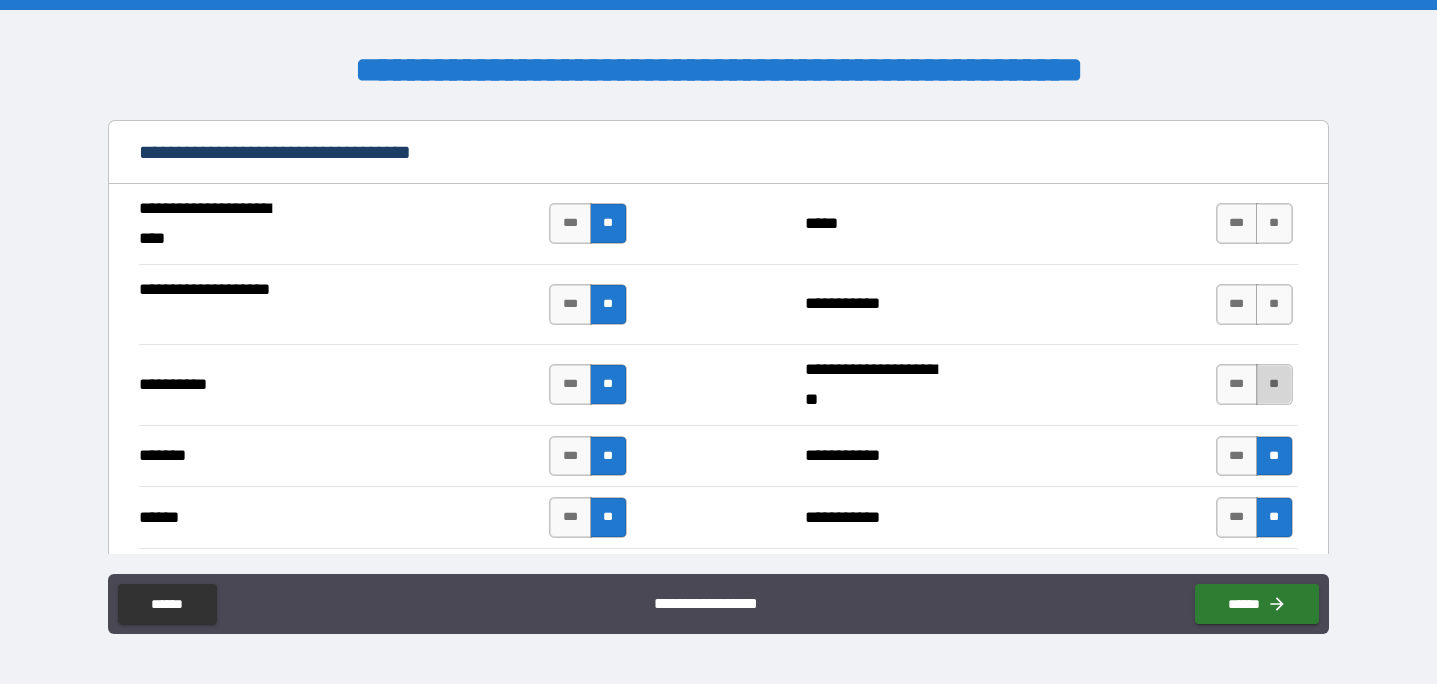 click on "**" at bounding box center (1274, 384) 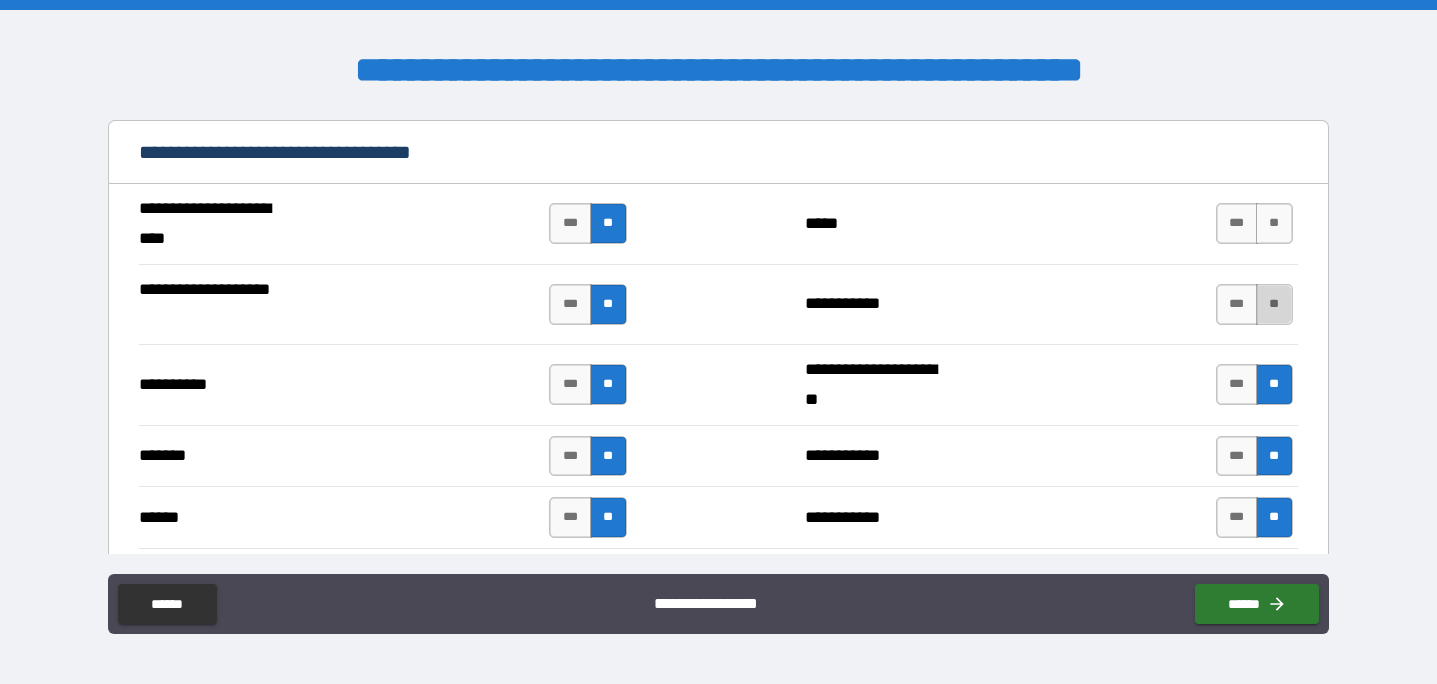 click on "**" at bounding box center [1274, 304] 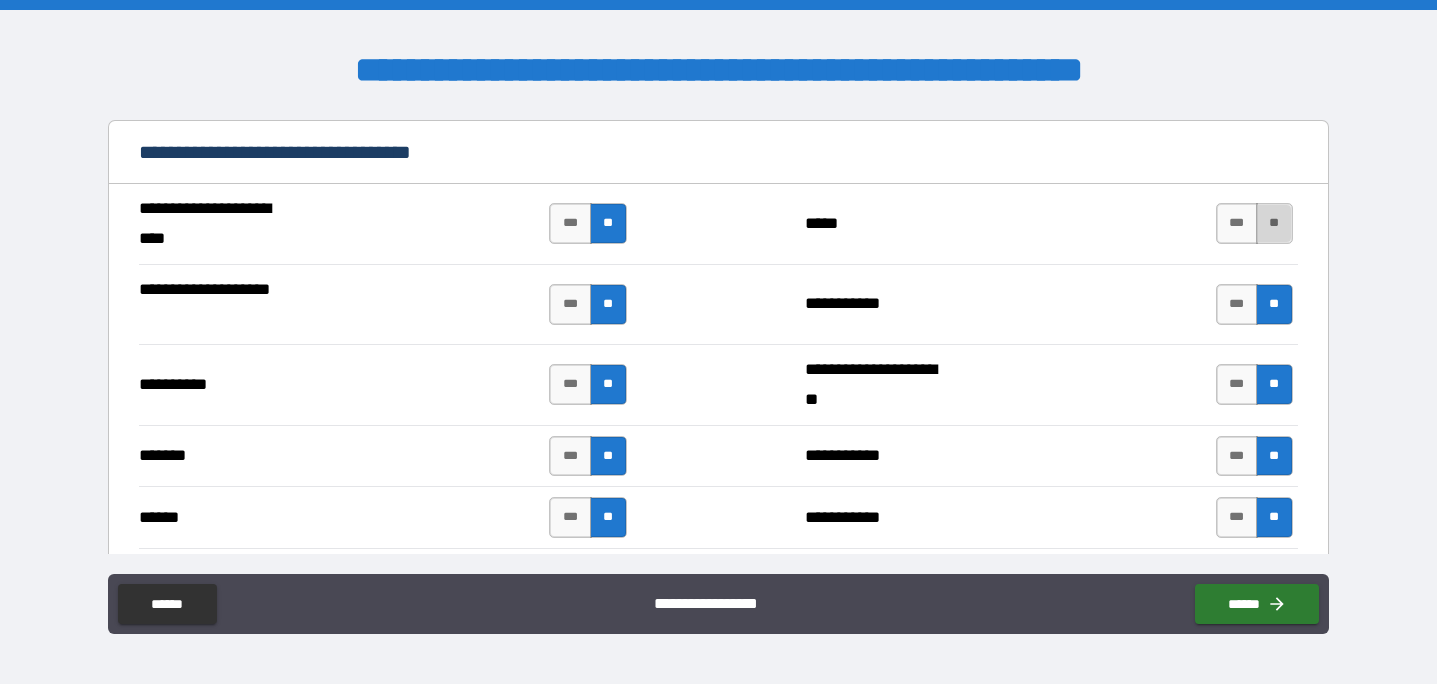 click on "**" at bounding box center [1274, 223] 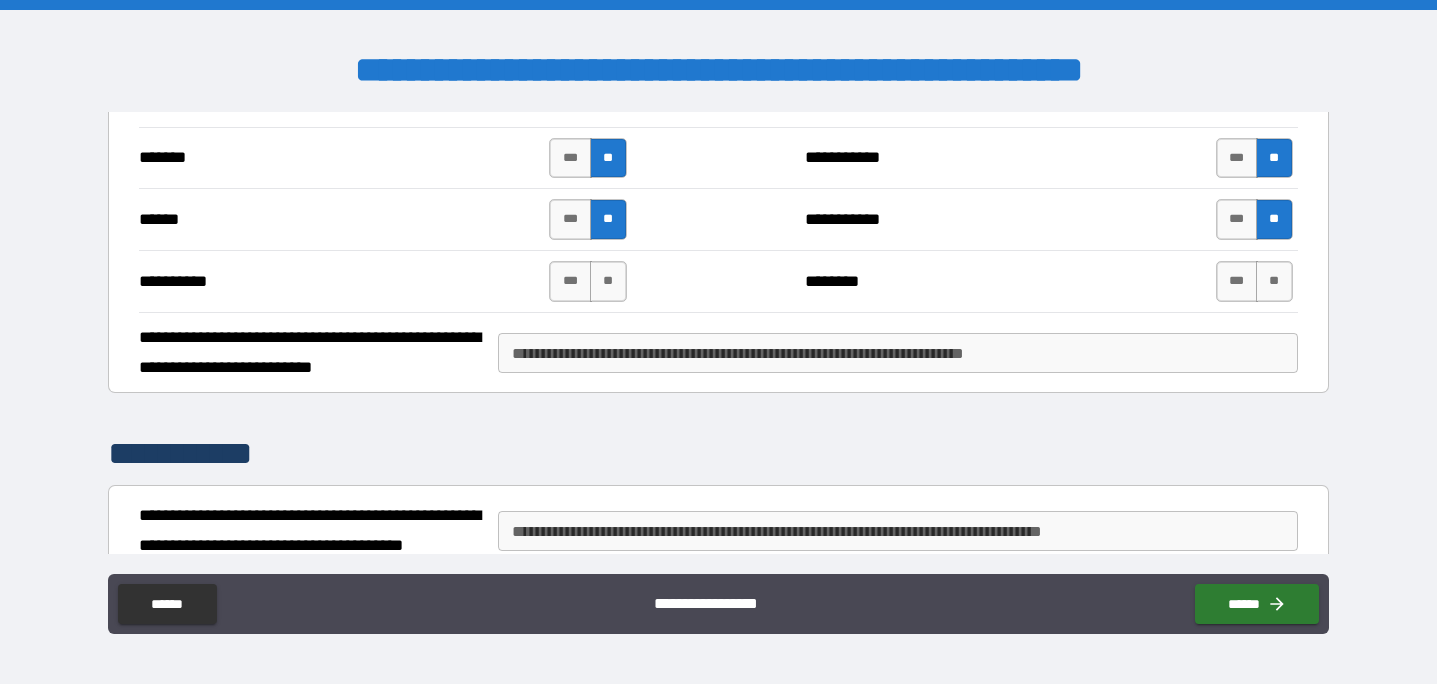 scroll, scrollTop: 1845, scrollLeft: 0, axis: vertical 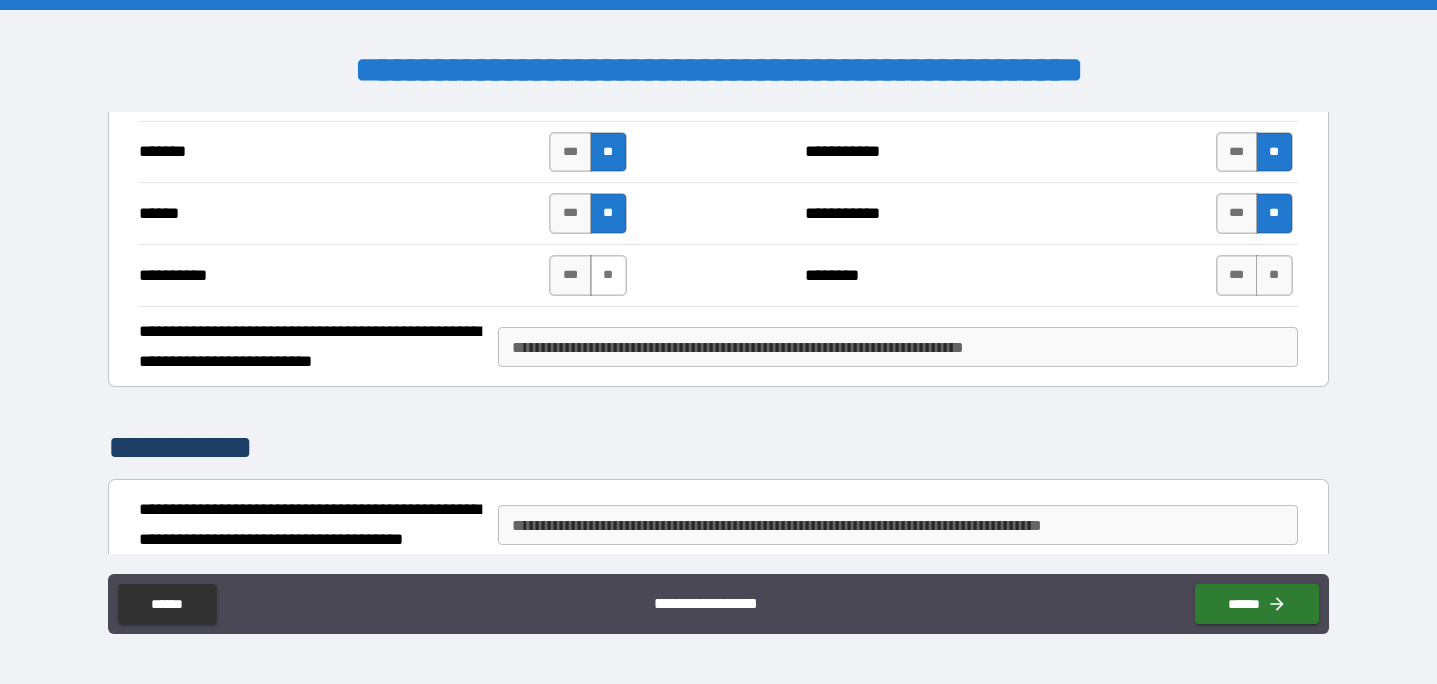 click on "**" at bounding box center [608, 275] 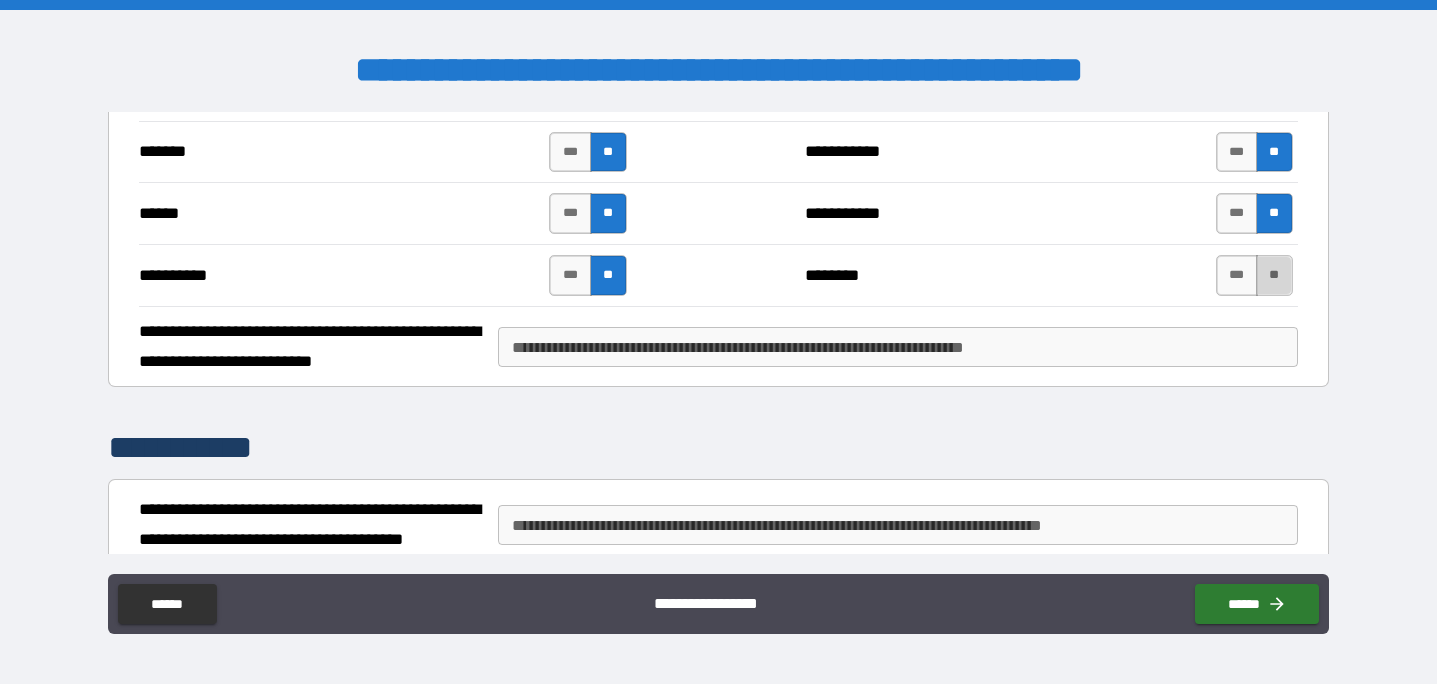 click on "**" at bounding box center [1274, 275] 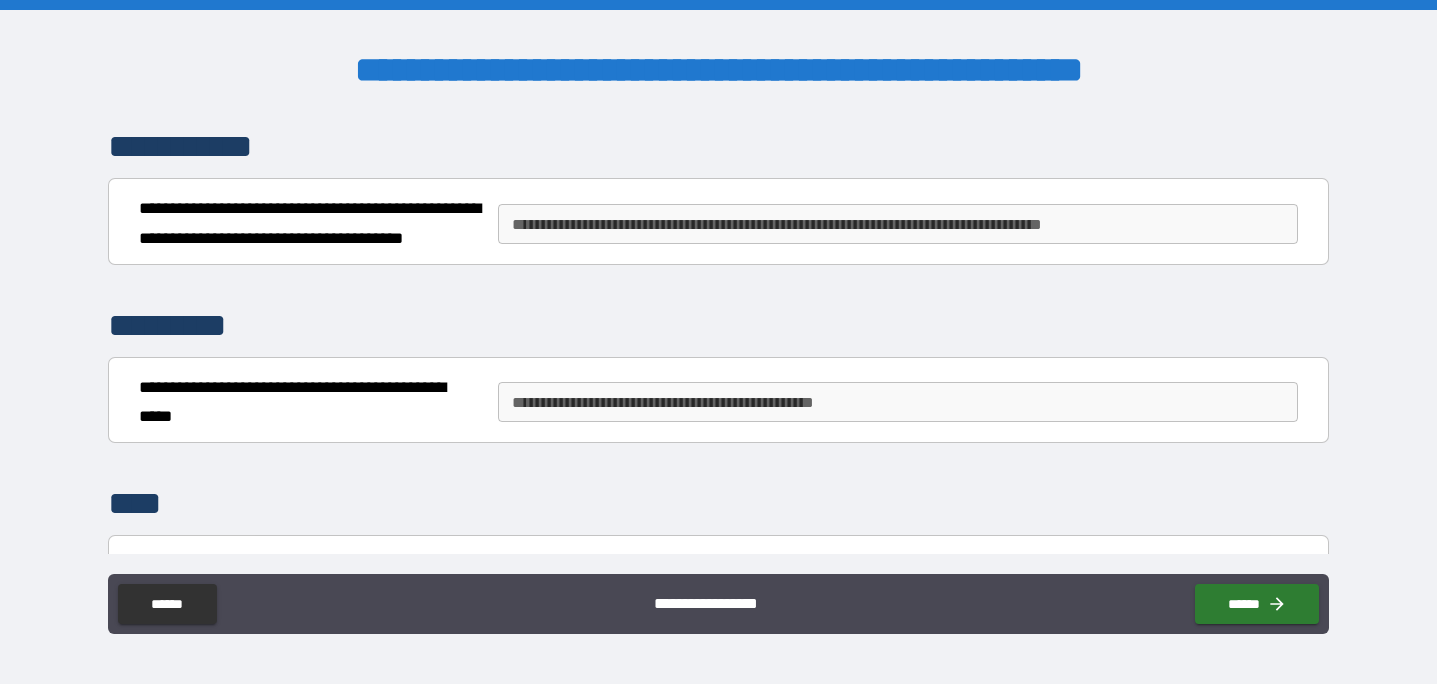 scroll, scrollTop: 2106, scrollLeft: 0, axis: vertical 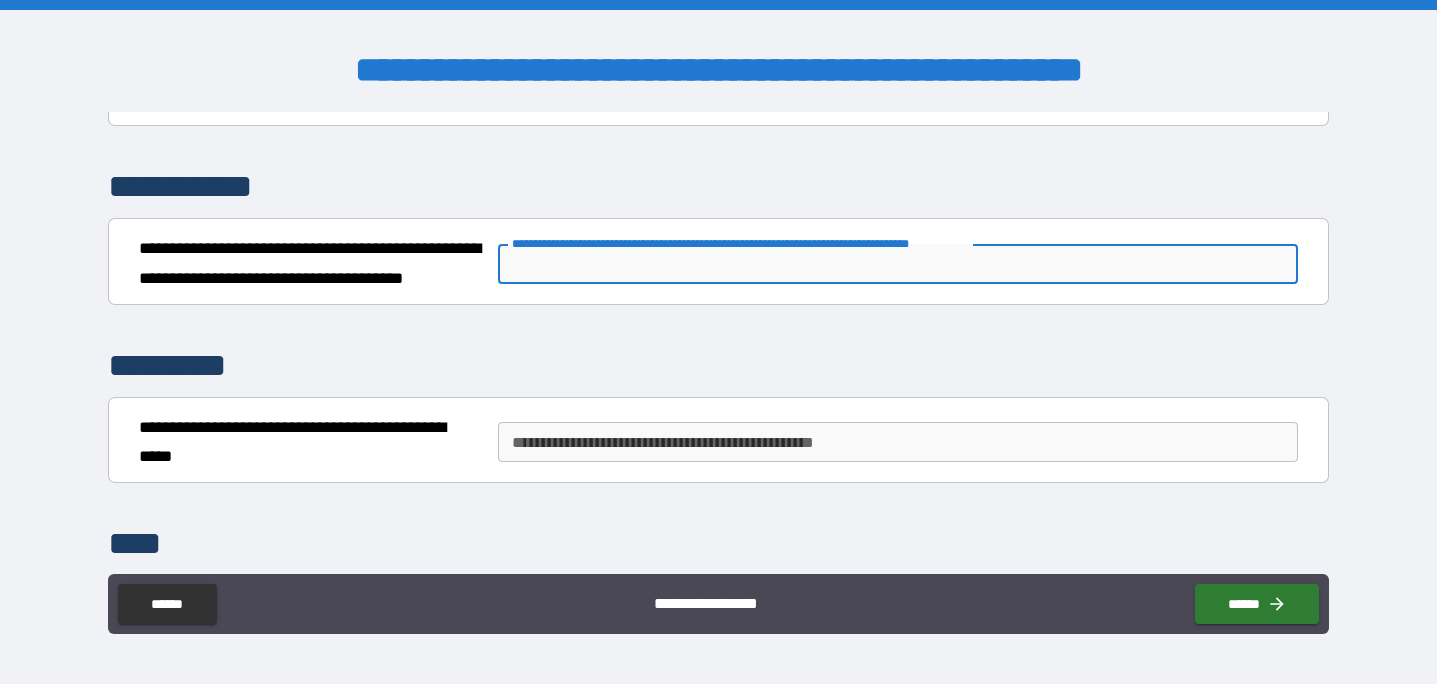 click on "**********" at bounding box center (897, 264) 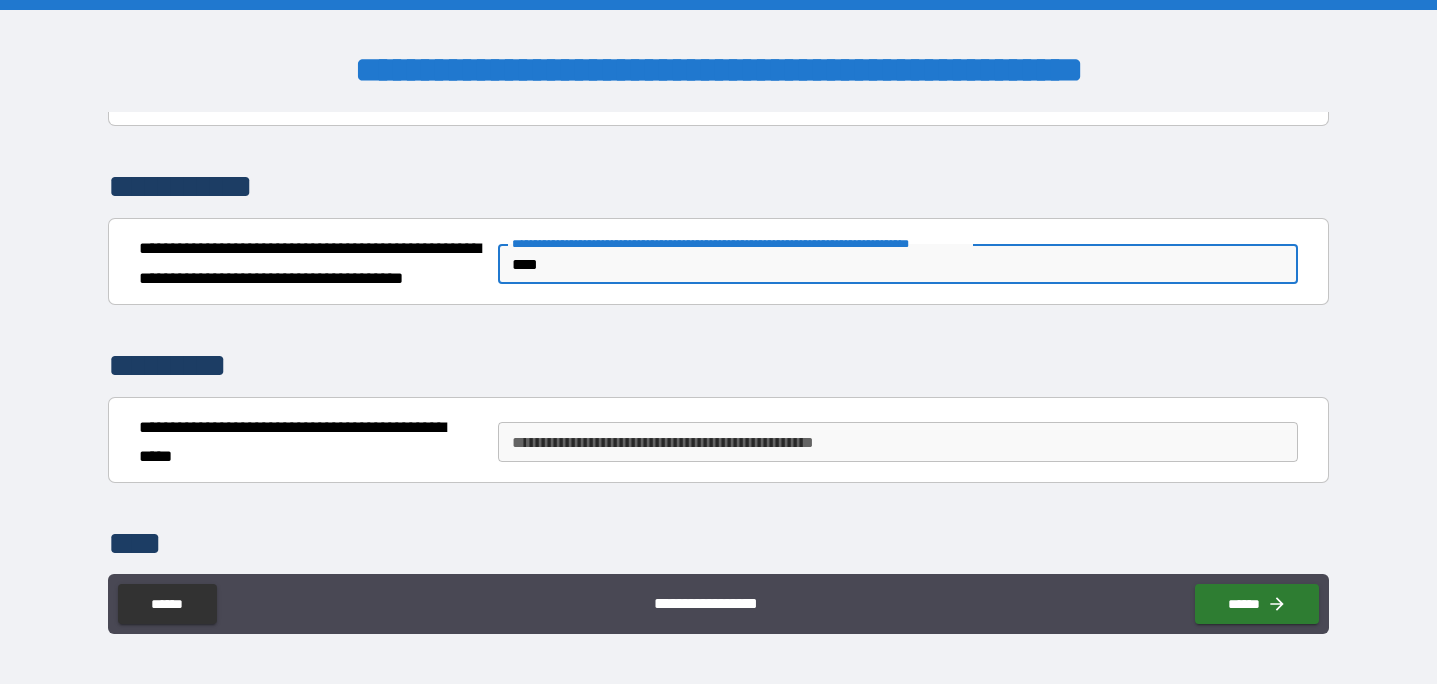 type on "****" 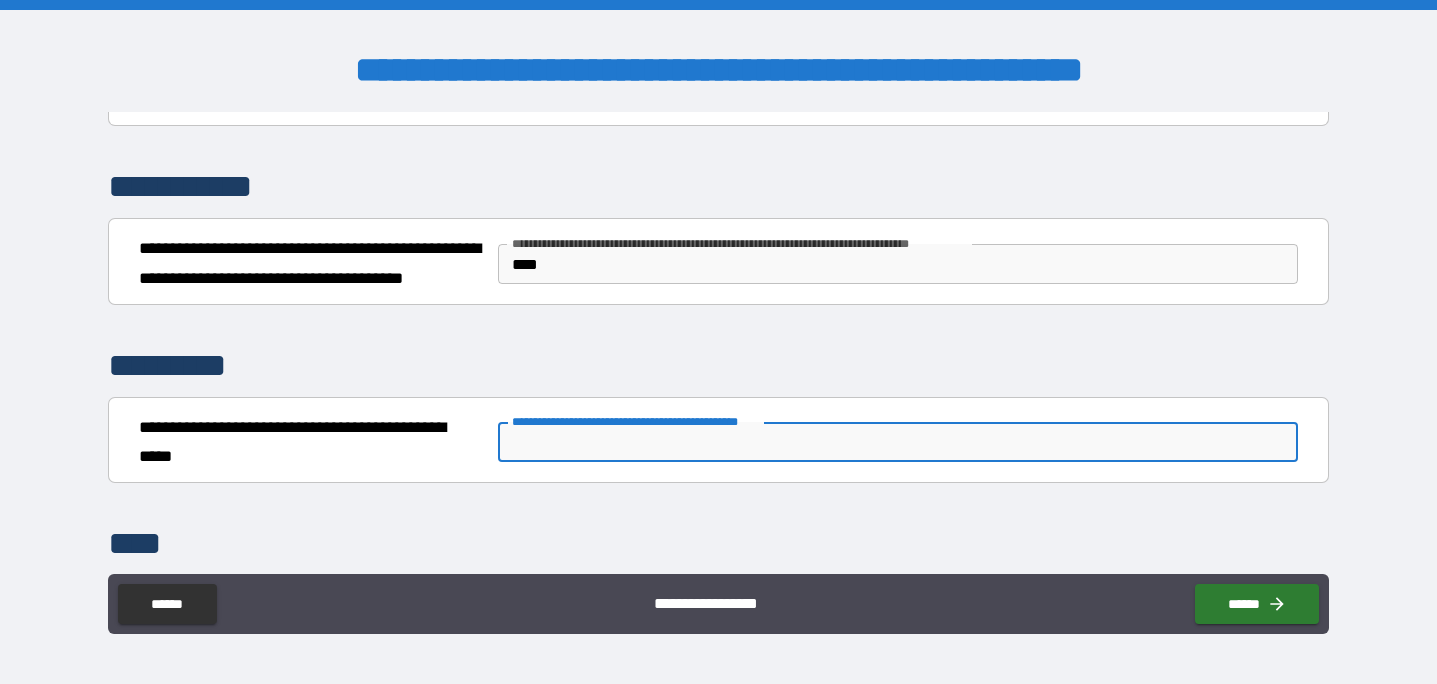 click on "**********" at bounding box center (897, 442) 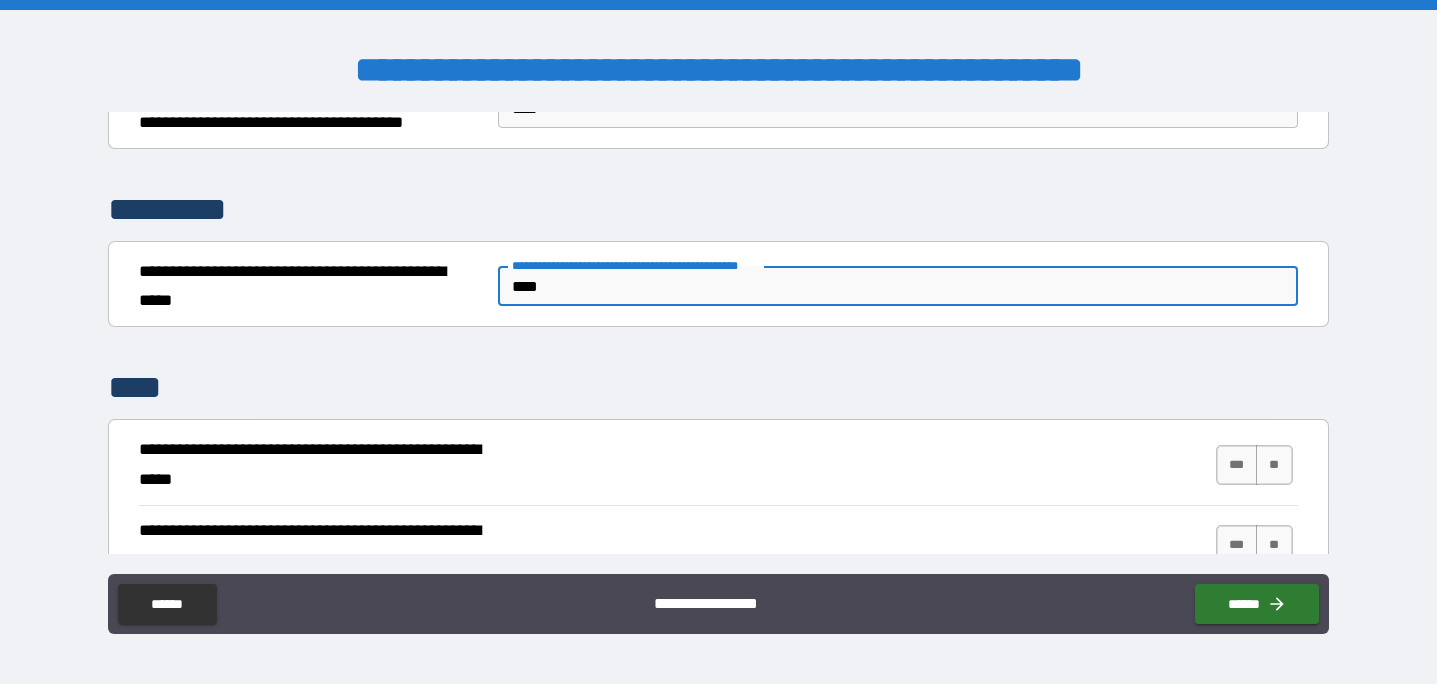 scroll, scrollTop: 2446, scrollLeft: 0, axis: vertical 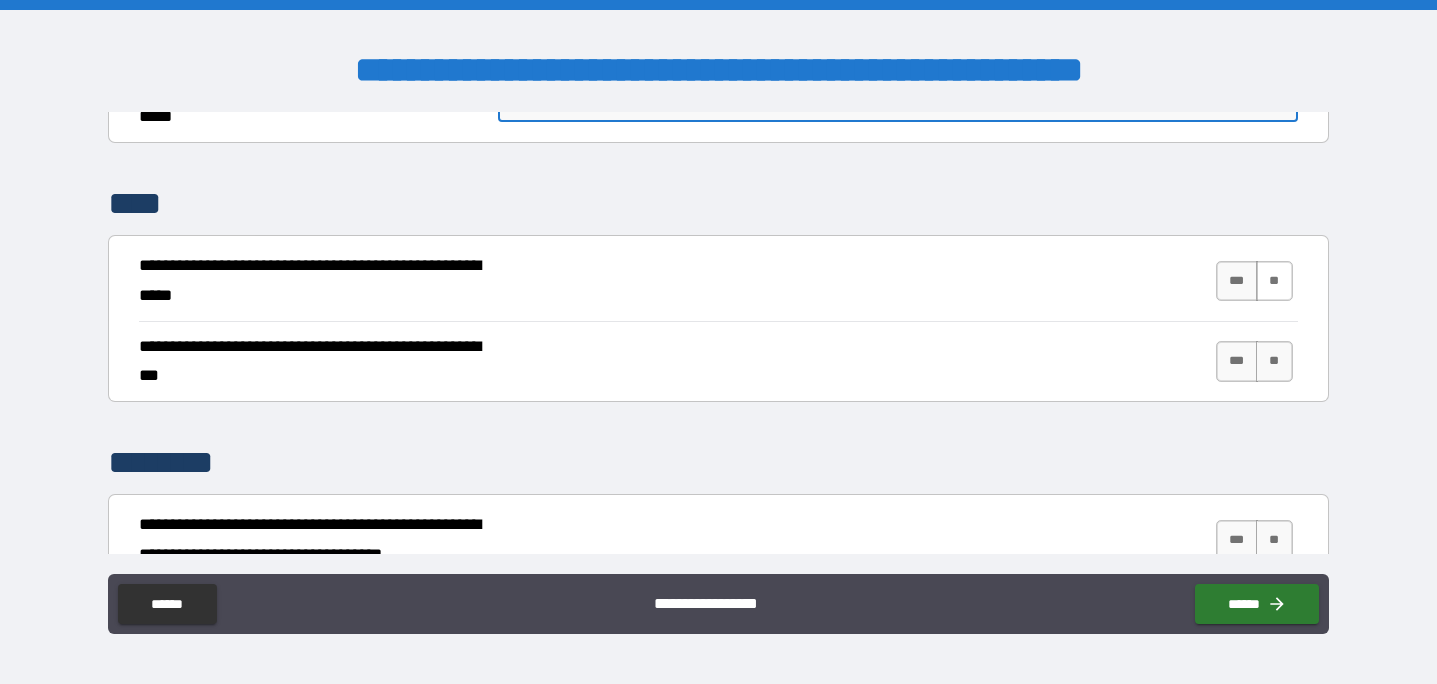 type on "****" 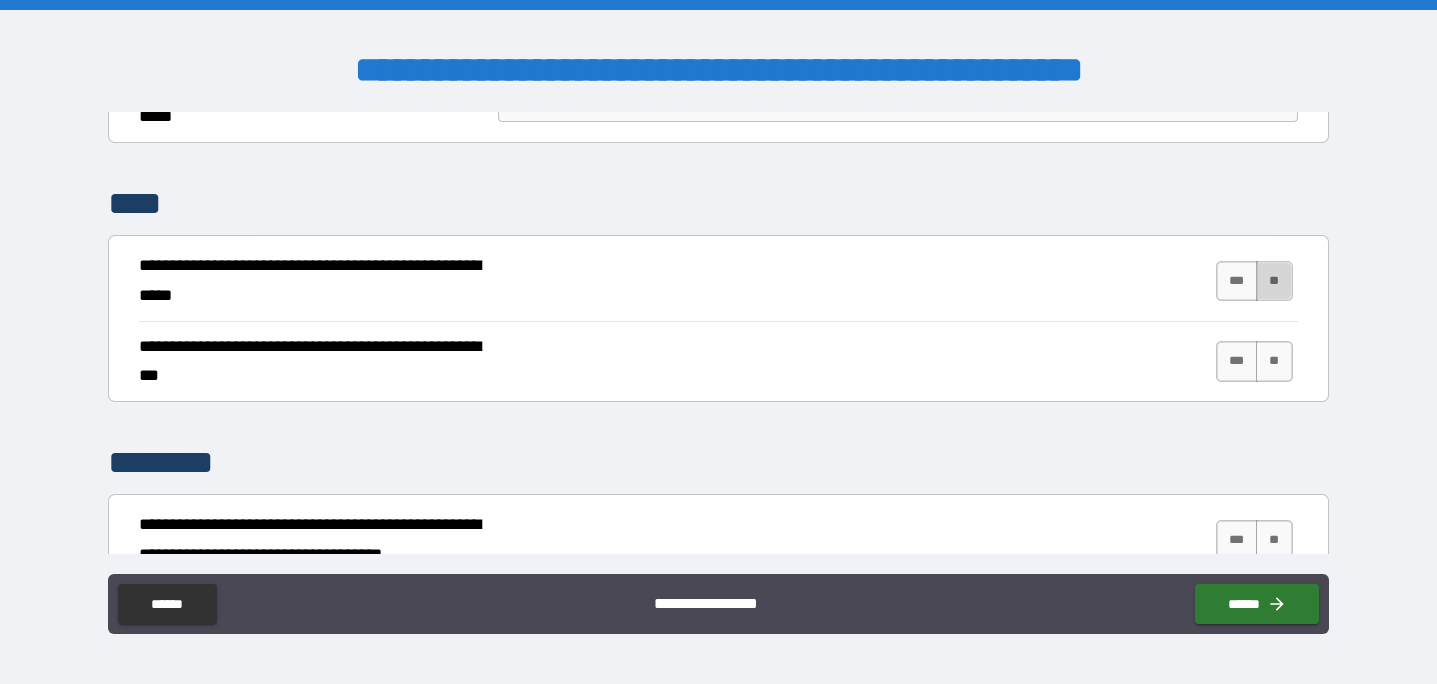 click on "**" at bounding box center [1274, 281] 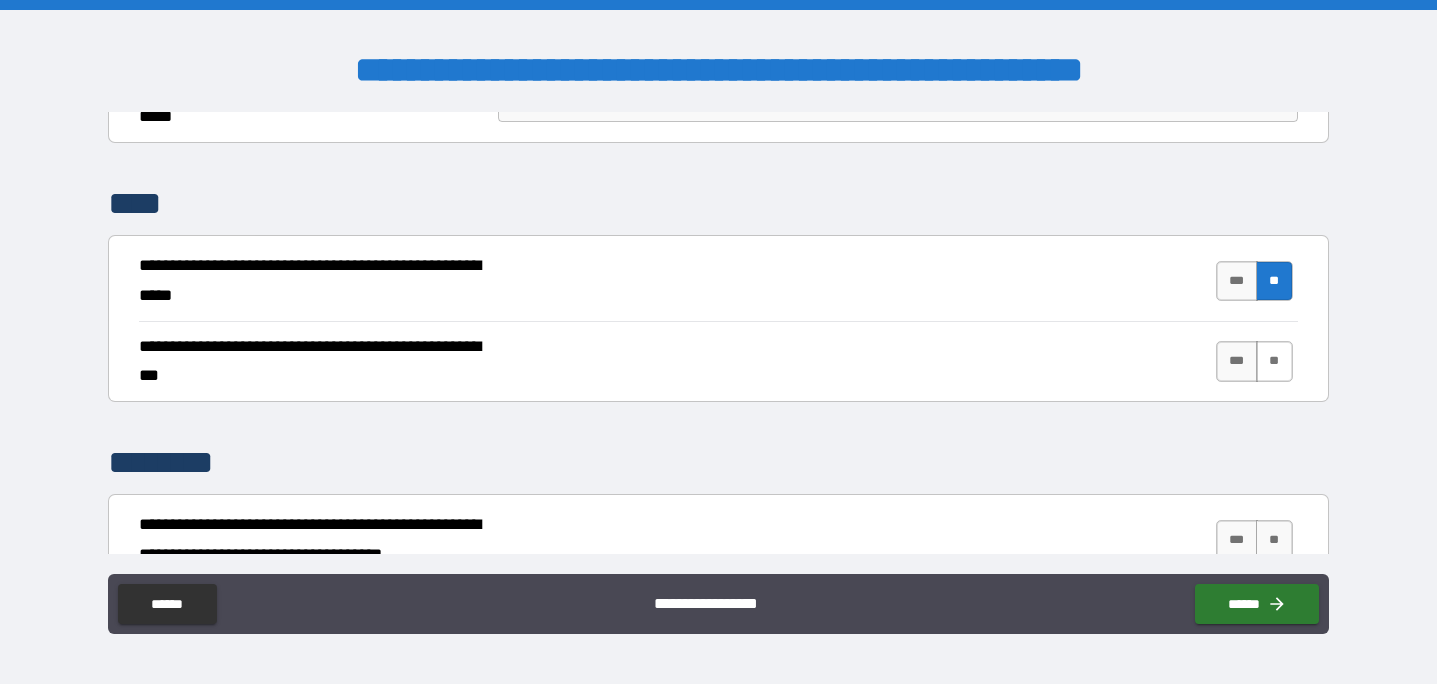 click on "**" at bounding box center [1274, 361] 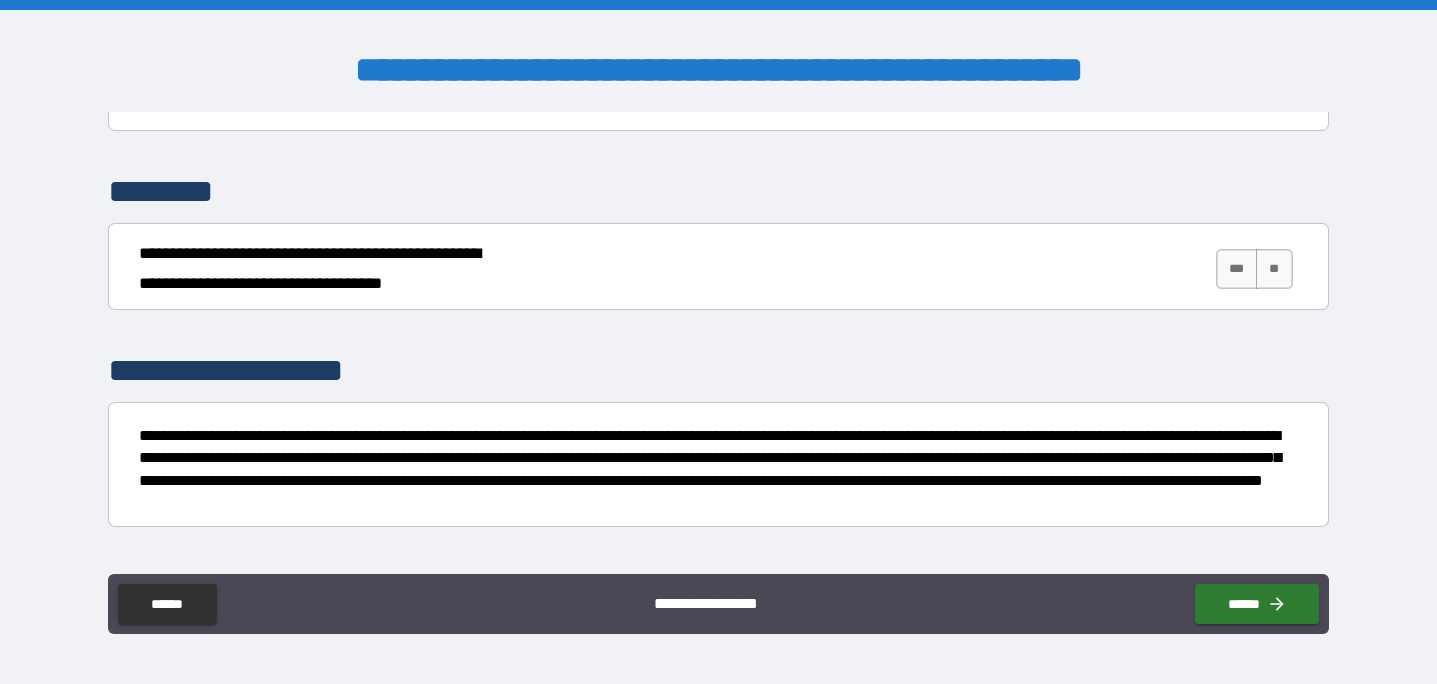 scroll, scrollTop: 2720, scrollLeft: 0, axis: vertical 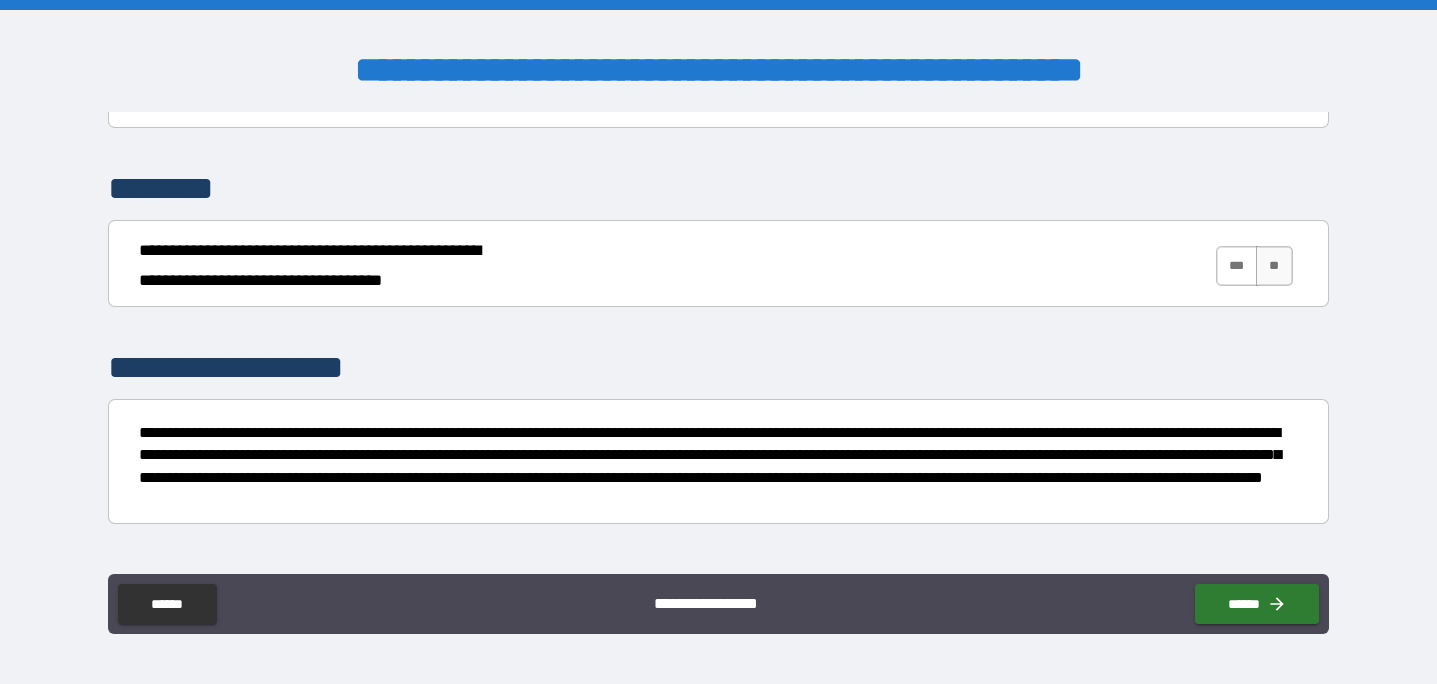 click on "***" at bounding box center [1237, 266] 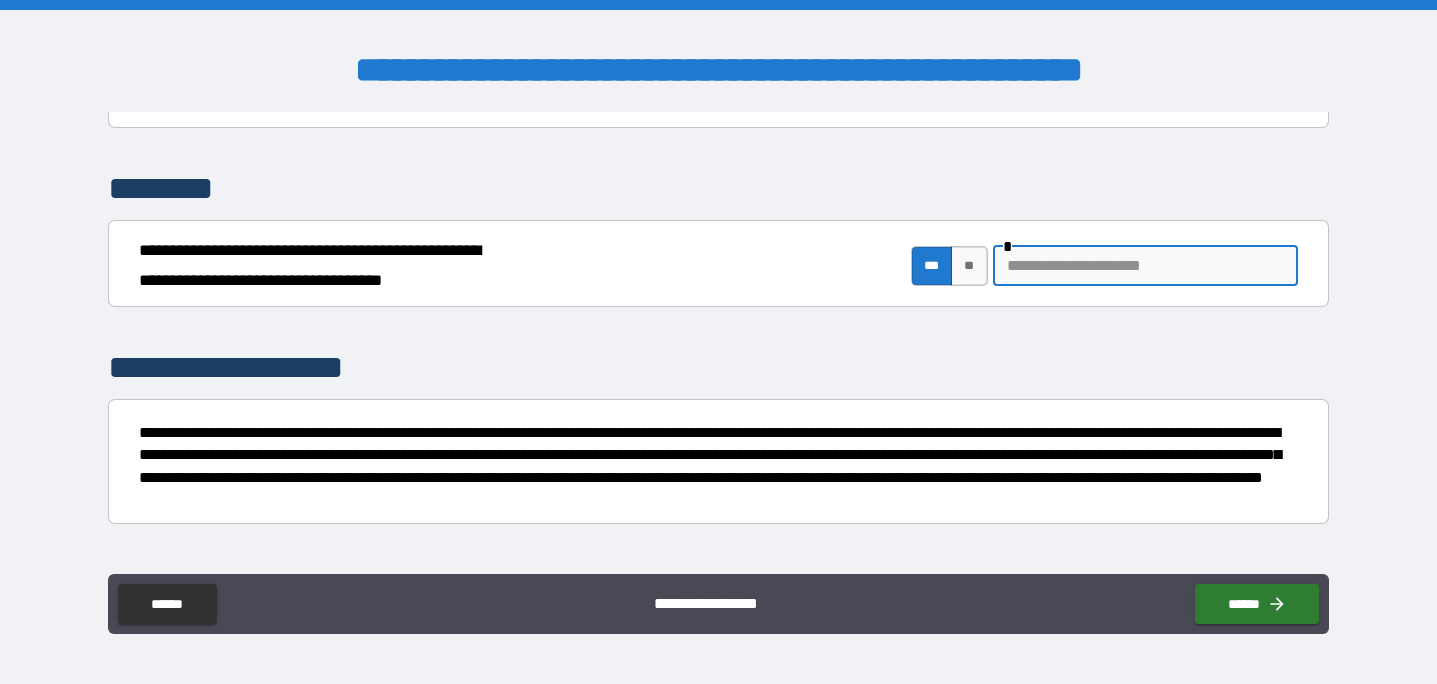 click at bounding box center (1145, 266) 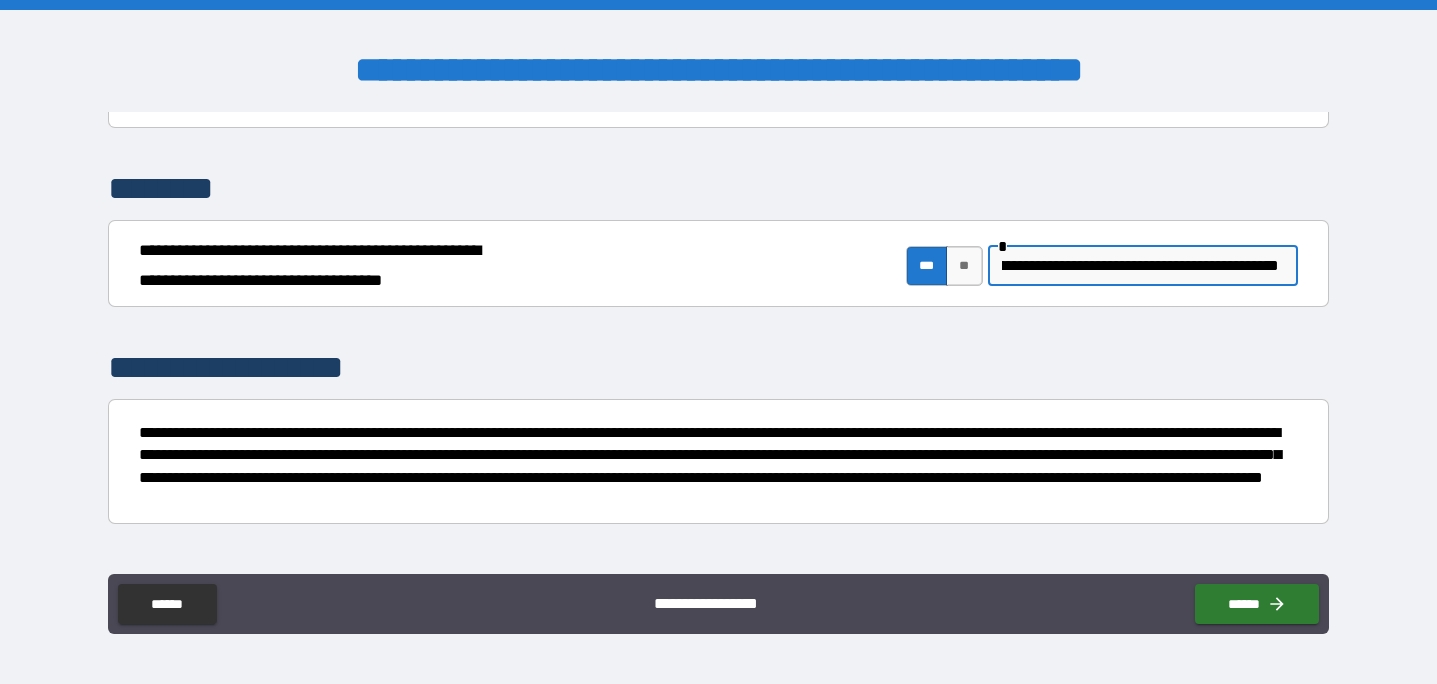 scroll, scrollTop: 0, scrollLeft: 0, axis: both 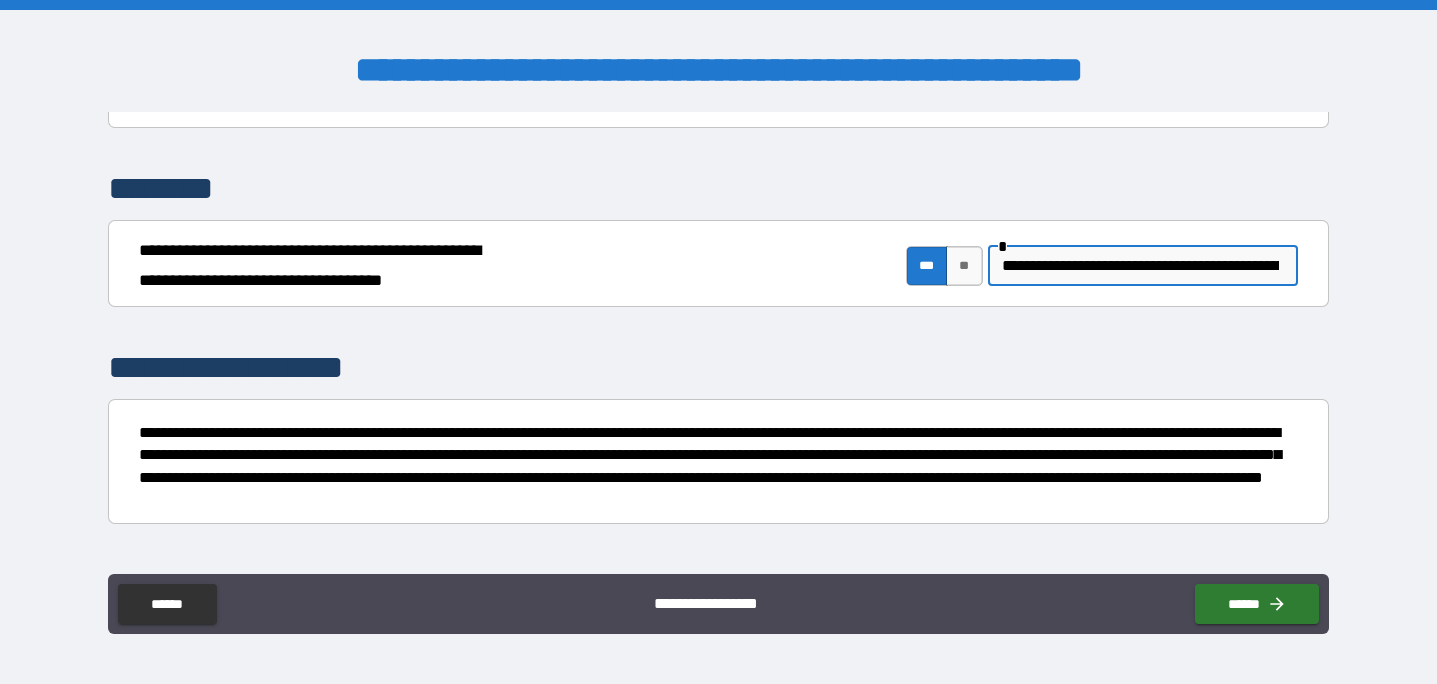 click on "**********" at bounding box center (1140, 266) 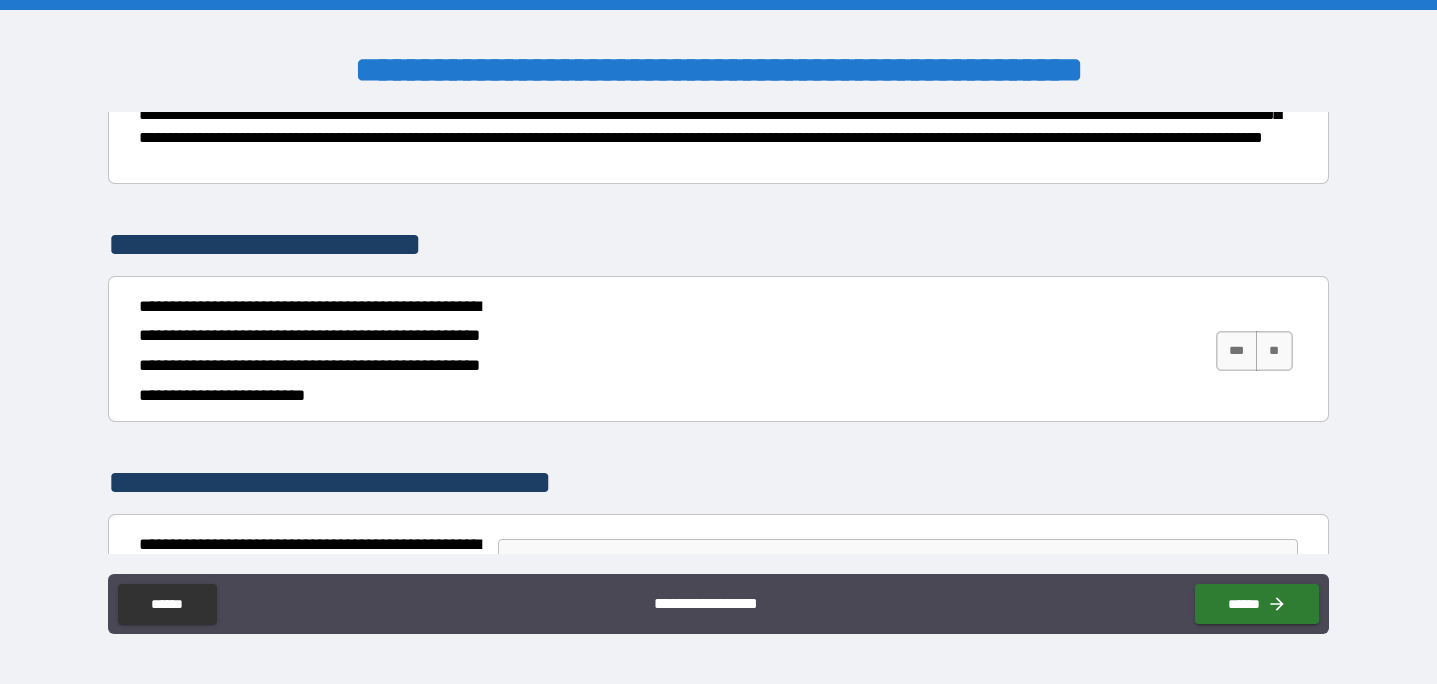 scroll, scrollTop: 3065, scrollLeft: 0, axis: vertical 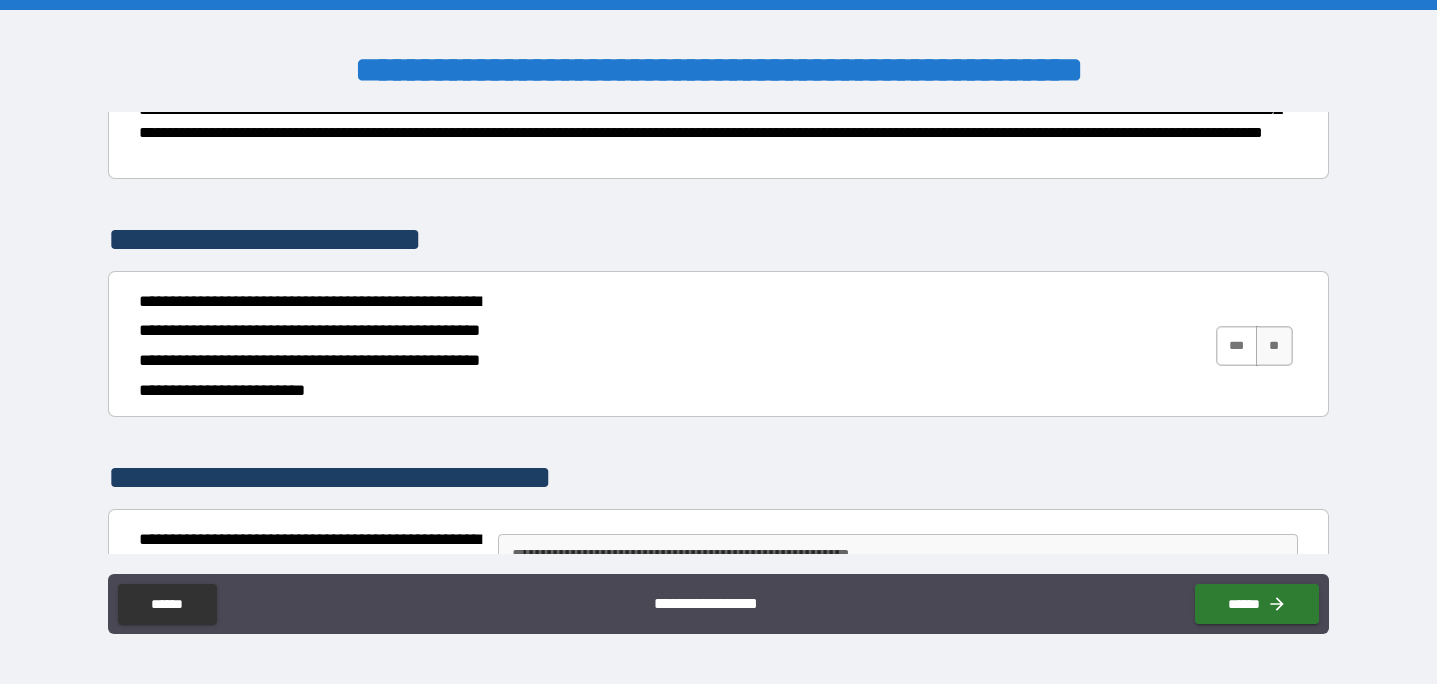 type on "**********" 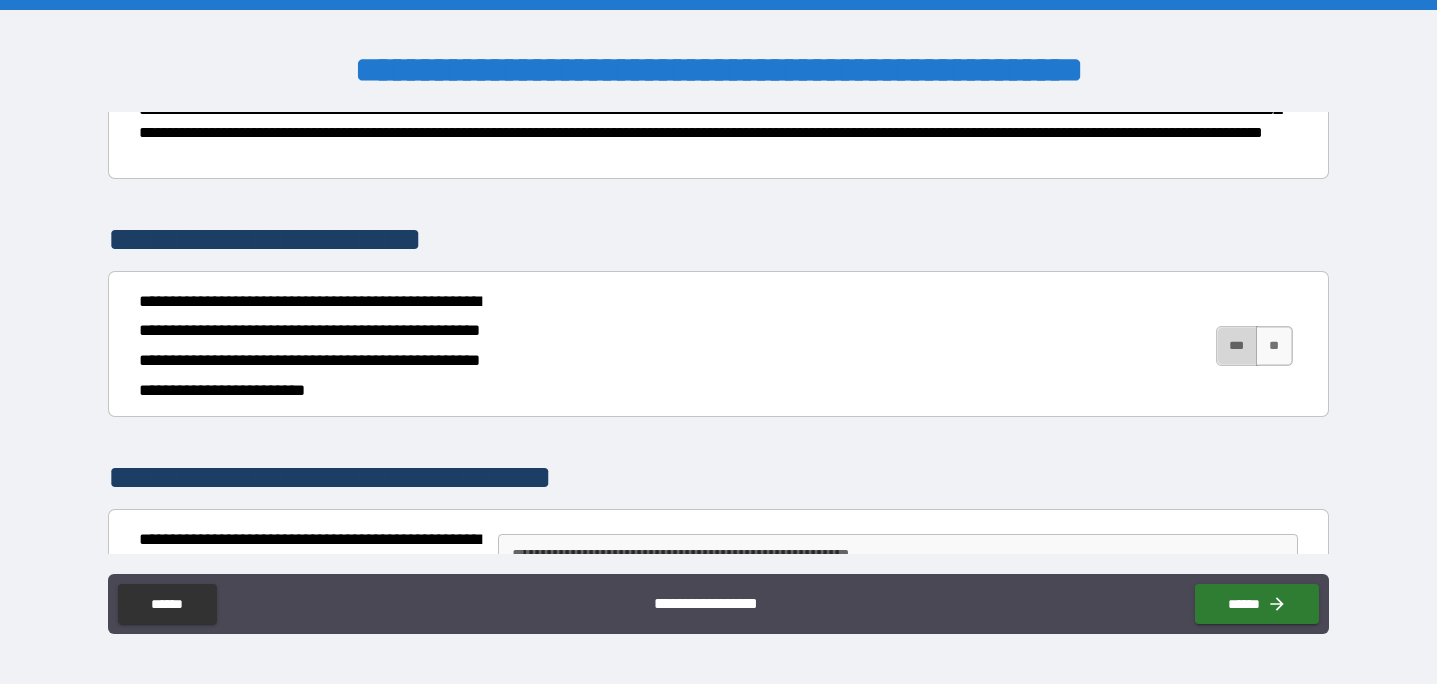 click on "***" at bounding box center [1237, 346] 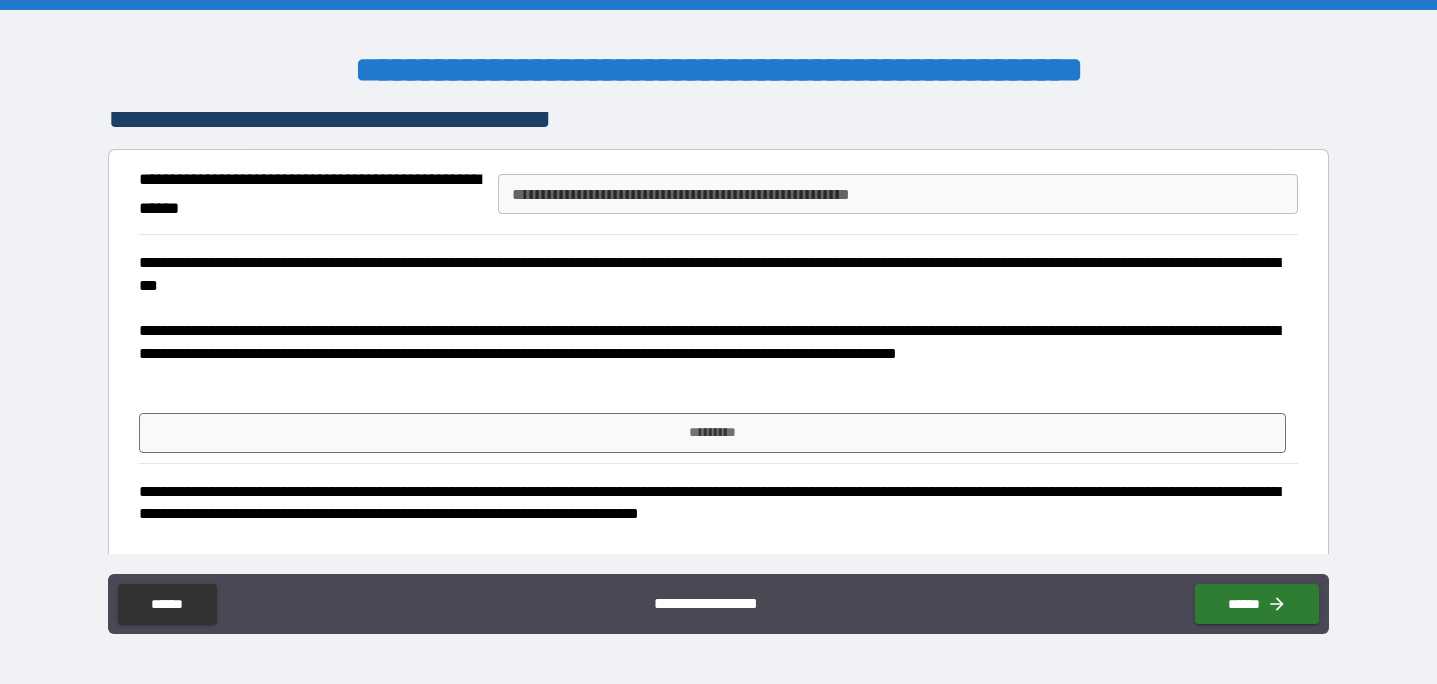 scroll, scrollTop: 3460, scrollLeft: 0, axis: vertical 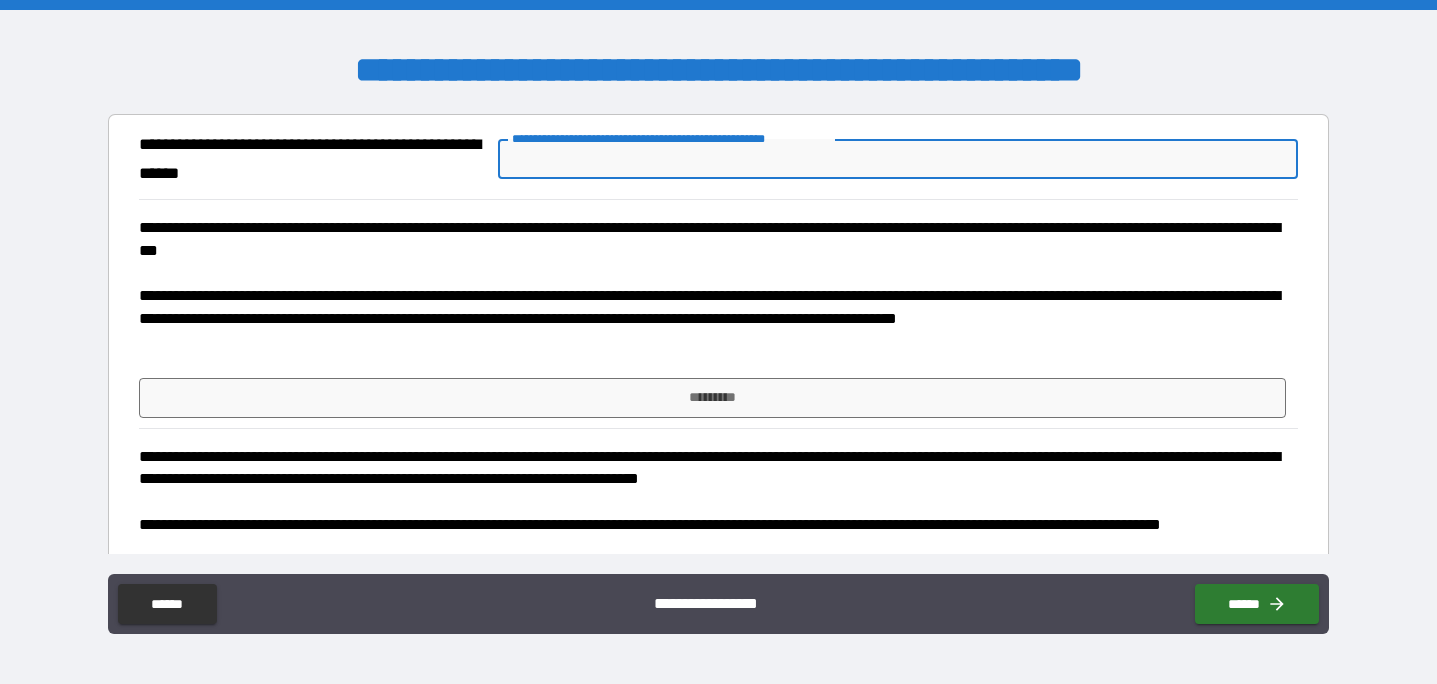 click on "**********" at bounding box center [897, 159] 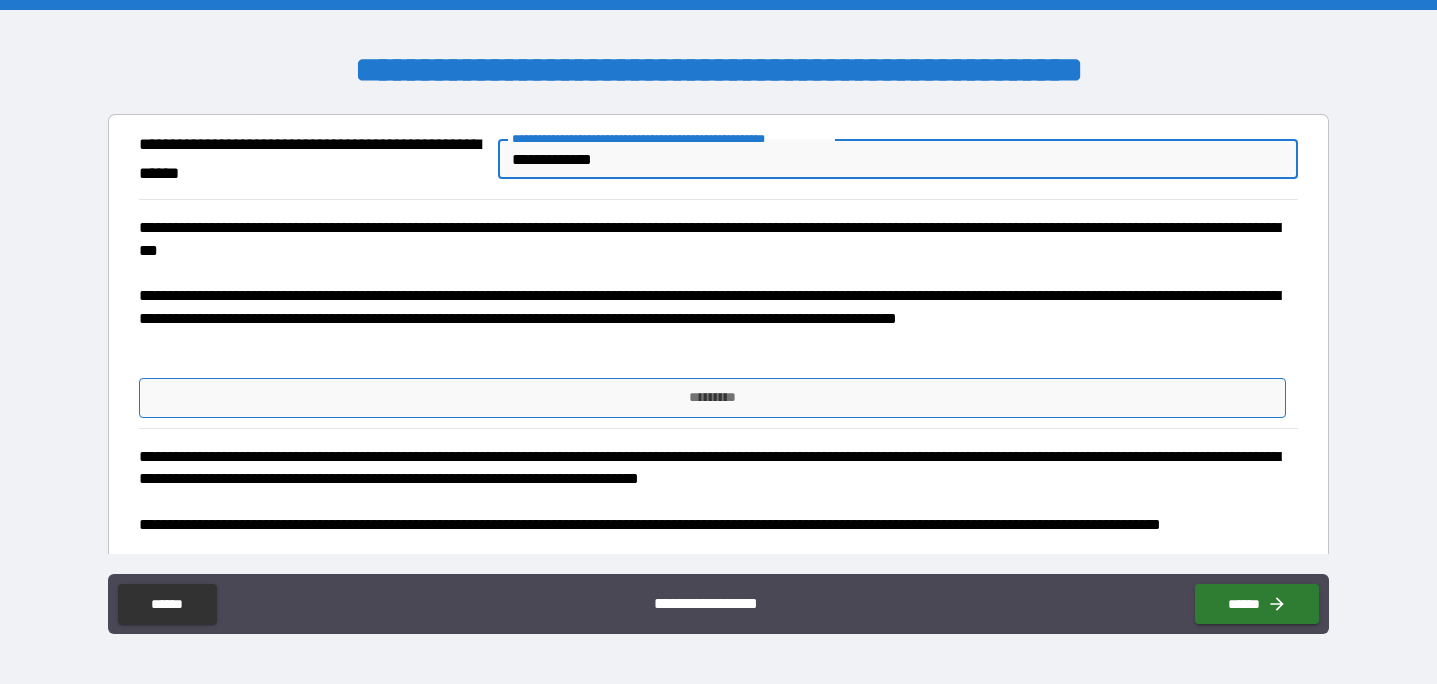 click on "*********" at bounding box center (712, 398) 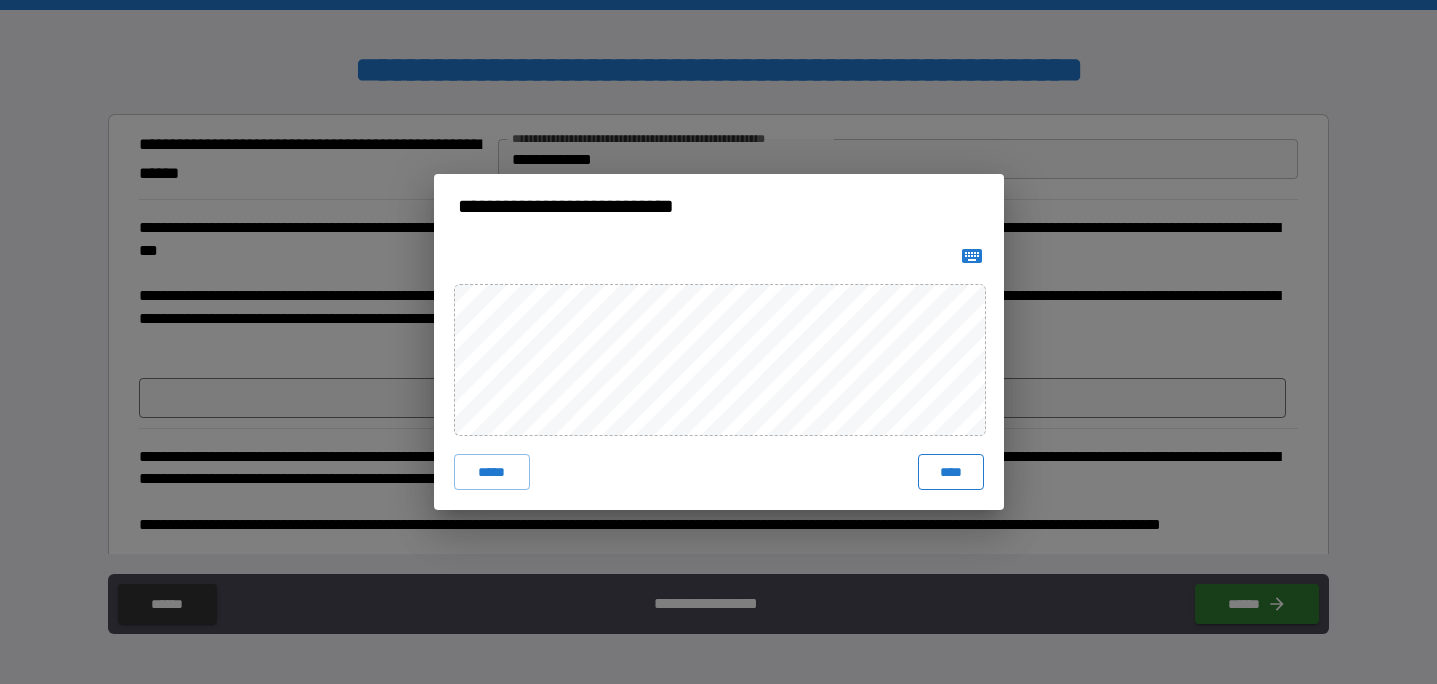 click on "****" at bounding box center (951, 472) 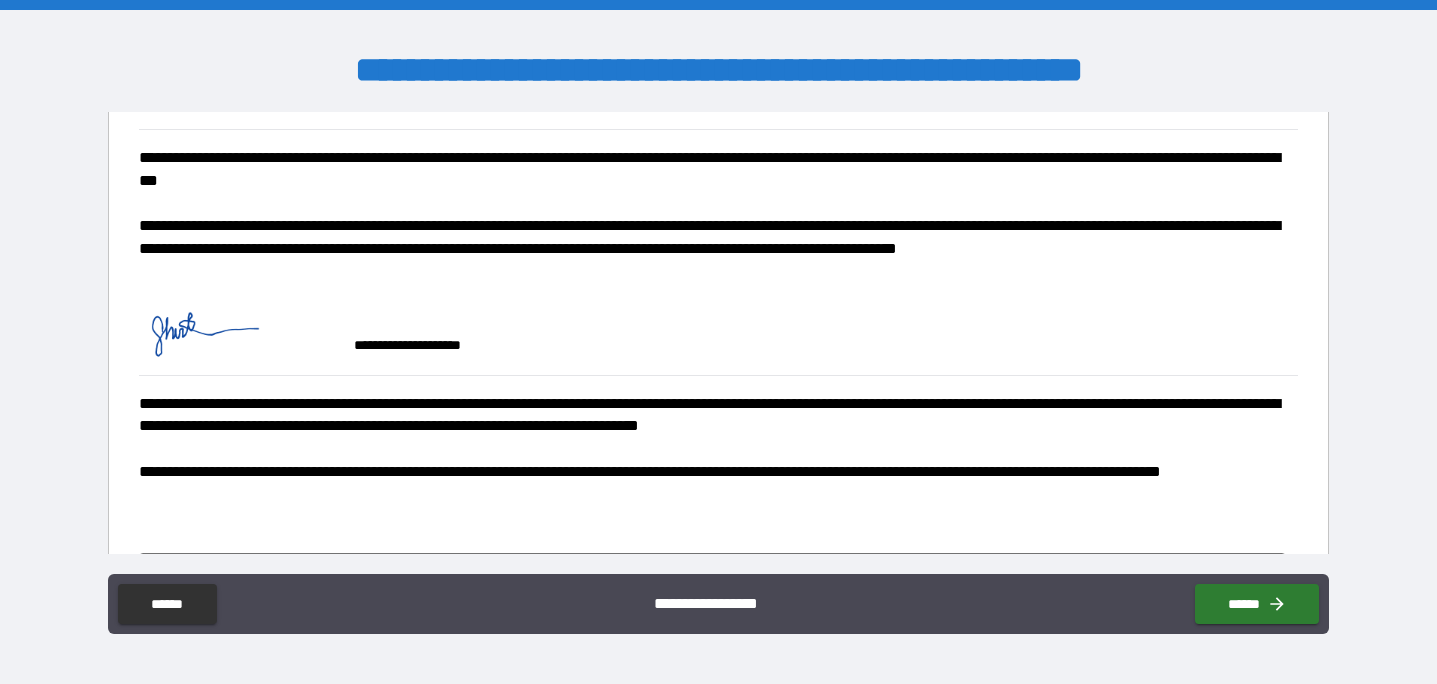 scroll, scrollTop: 3600, scrollLeft: 0, axis: vertical 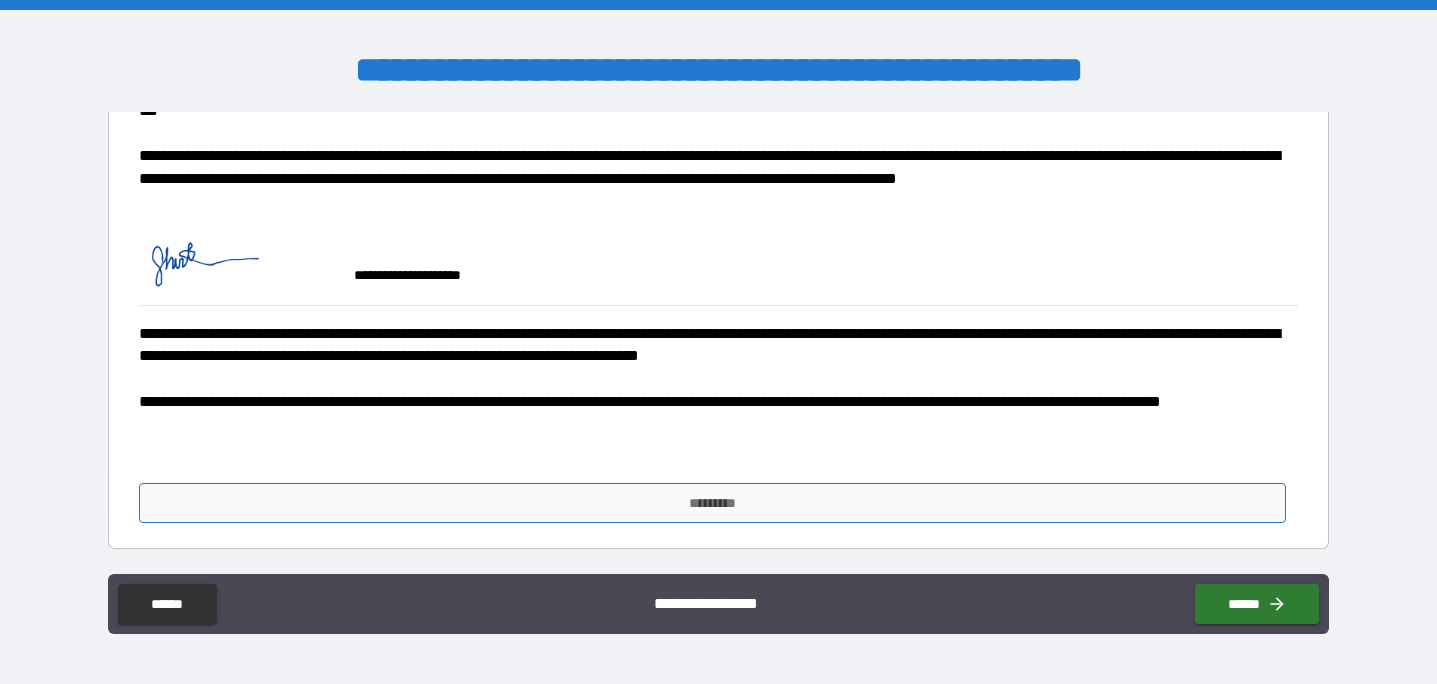click on "*********" at bounding box center [712, 503] 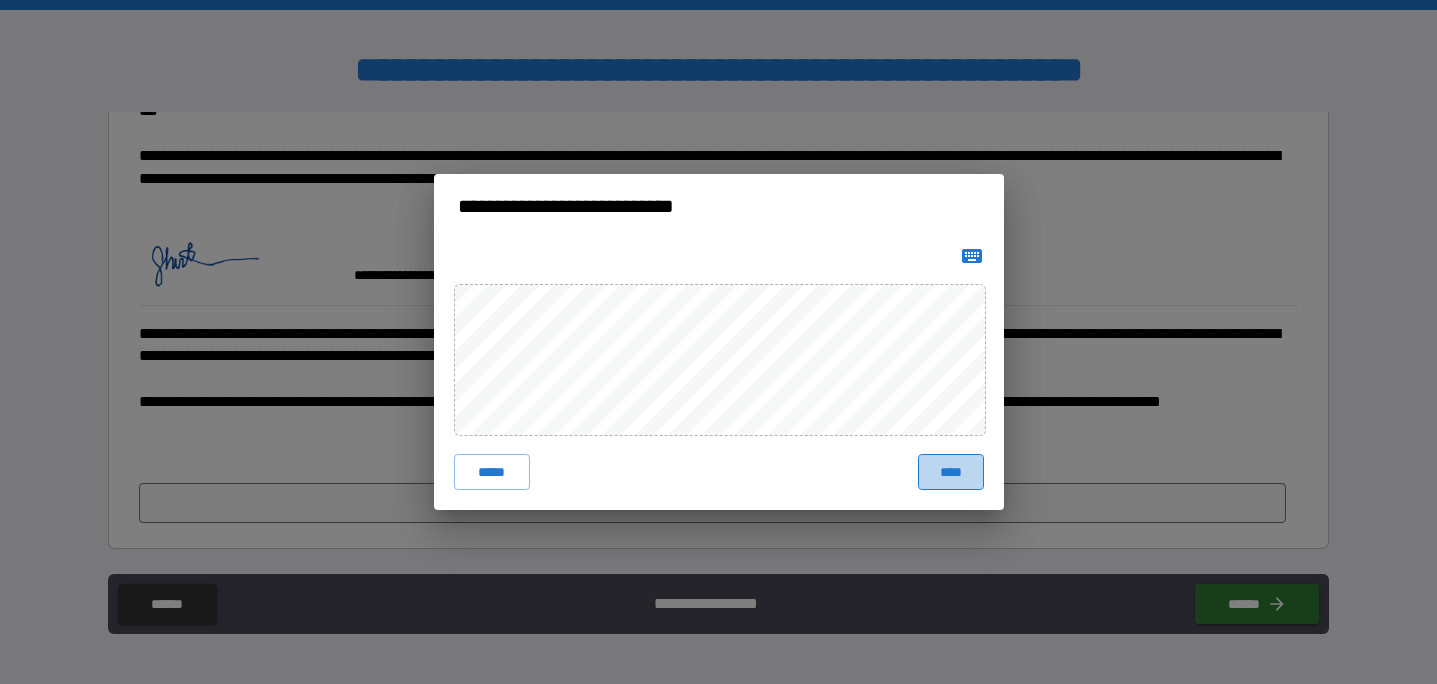 click on "****" at bounding box center [951, 472] 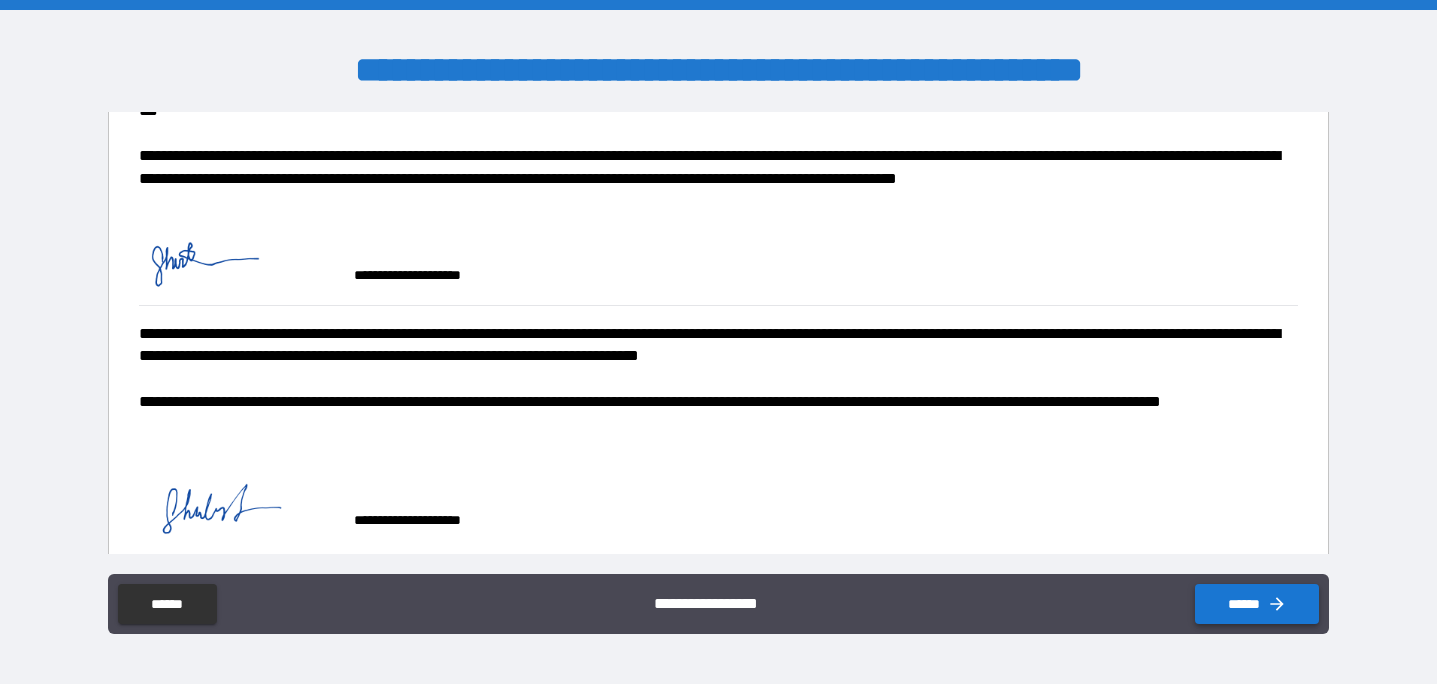 click on "******" at bounding box center (1257, 604) 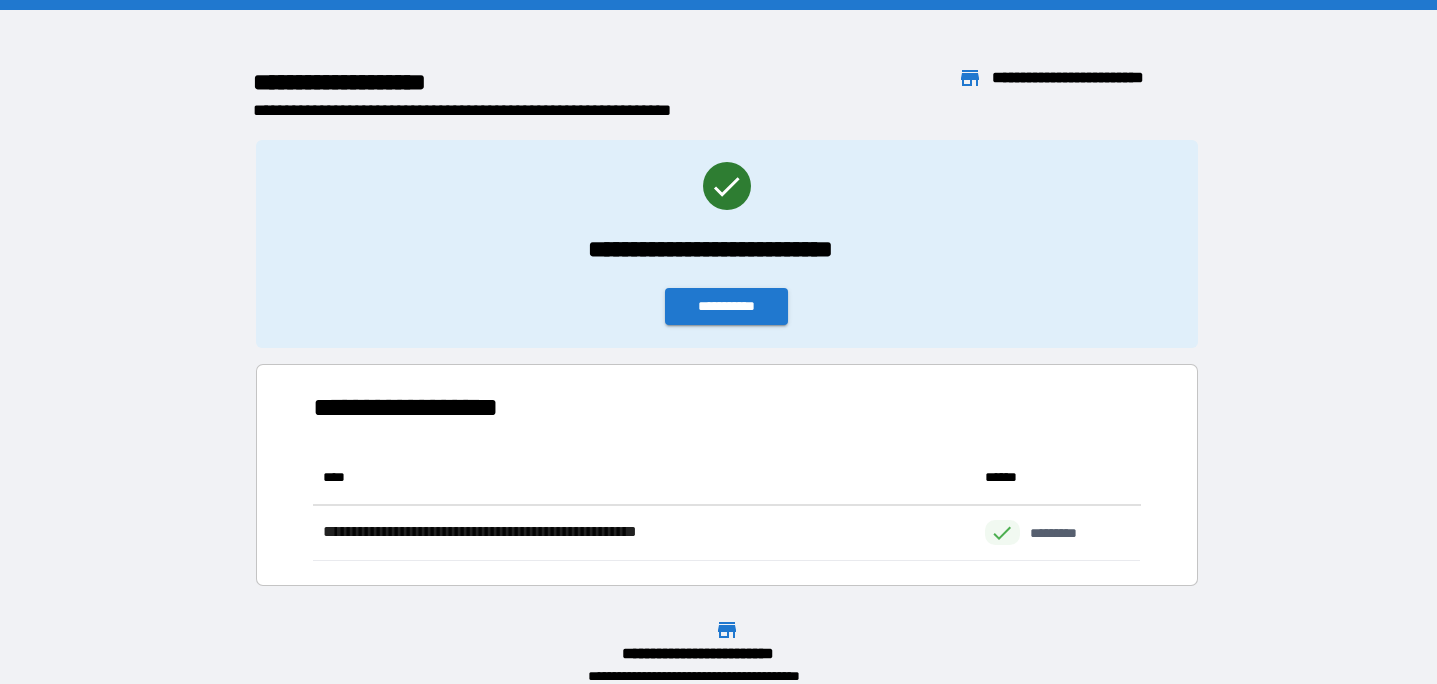 scroll, scrollTop: 1, scrollLeft: 1, axis: both 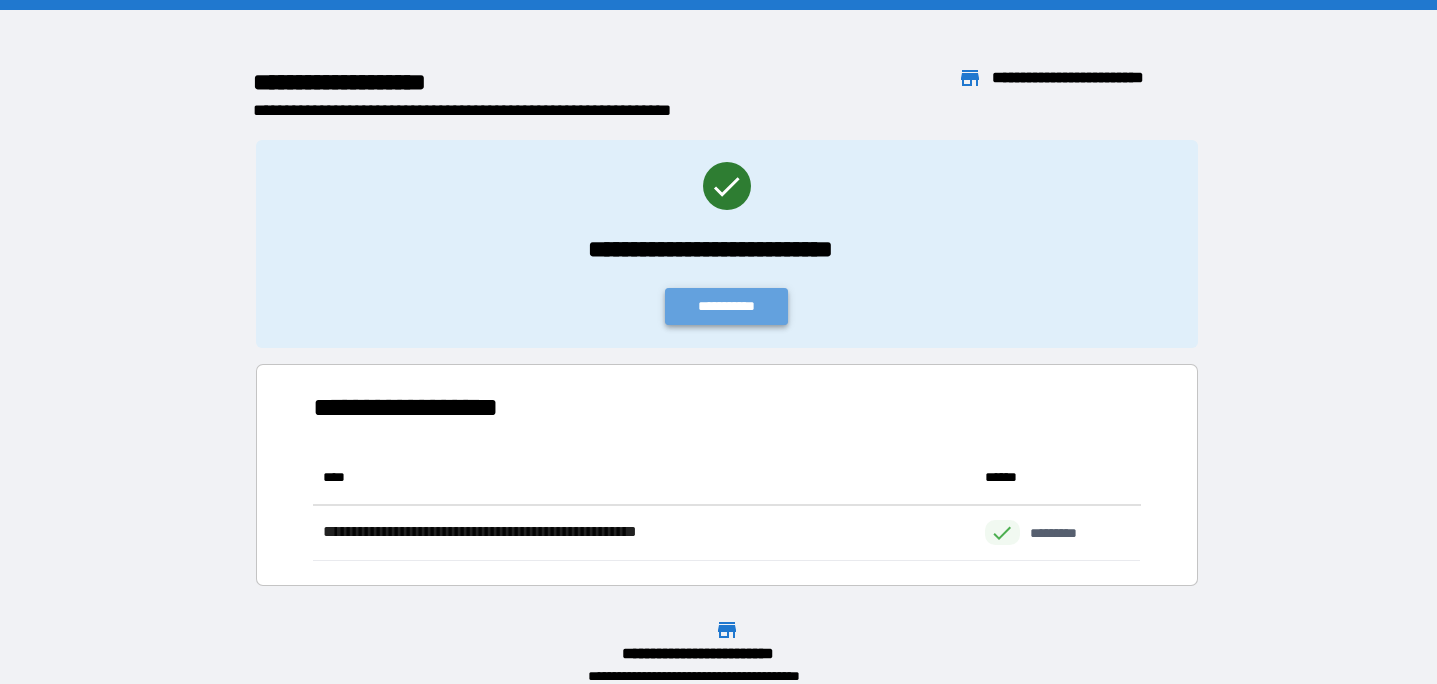 click on "**********" at bounding box center [727, 306] 